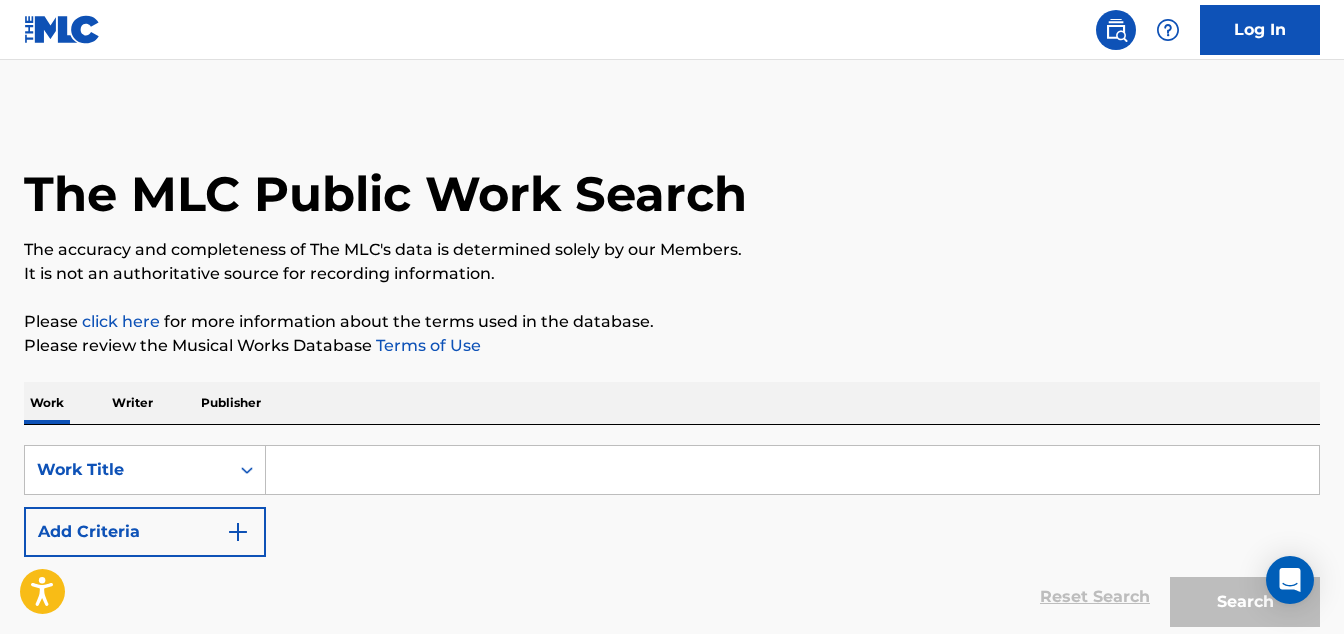 scroll, scrollTop: 0, scrollLeft: 0, axis: both 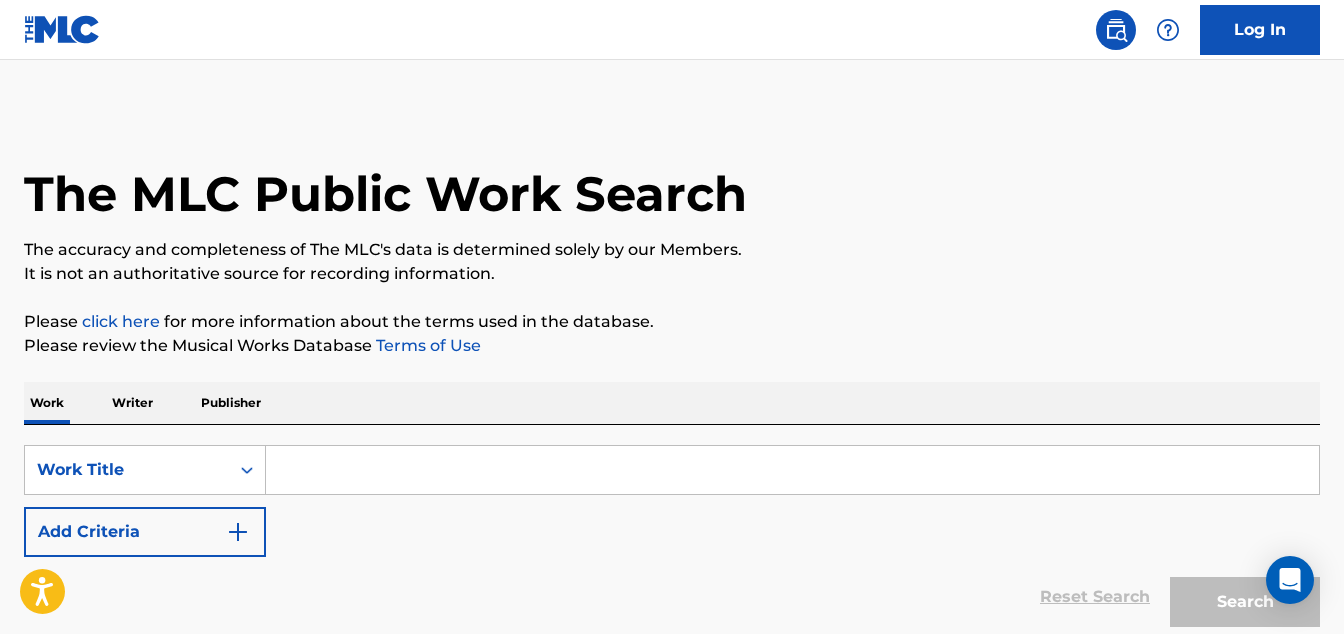 click at bounding box center [792, 470] 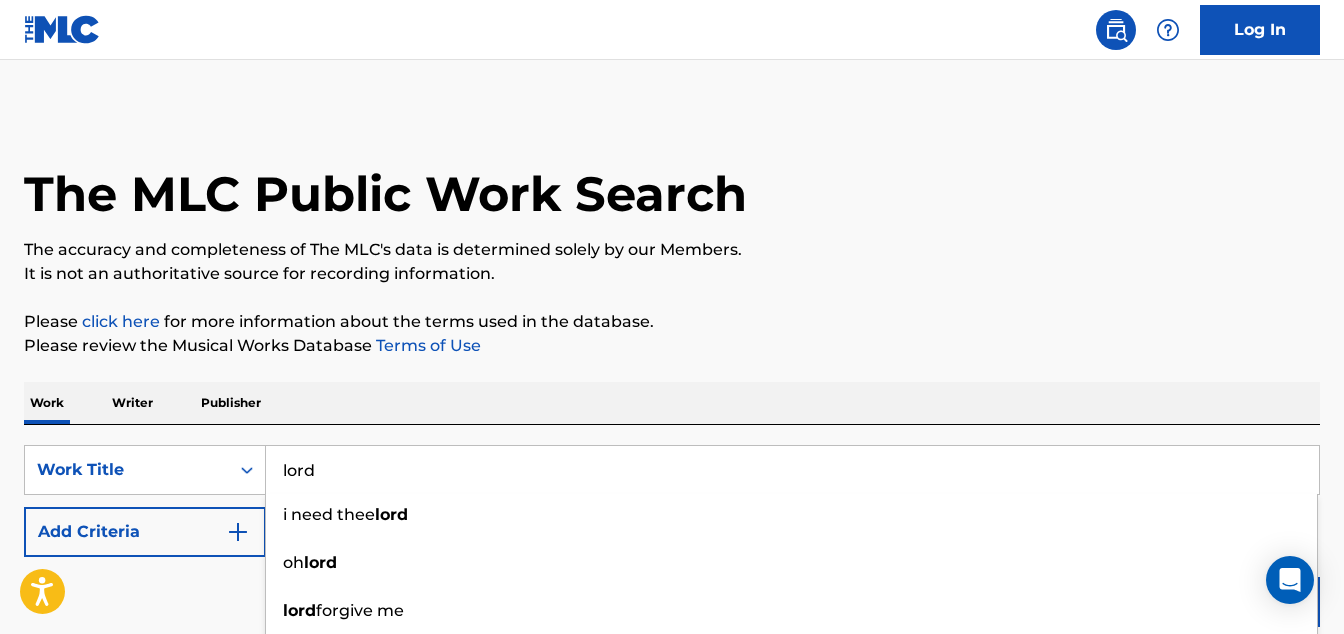 type on "lord" 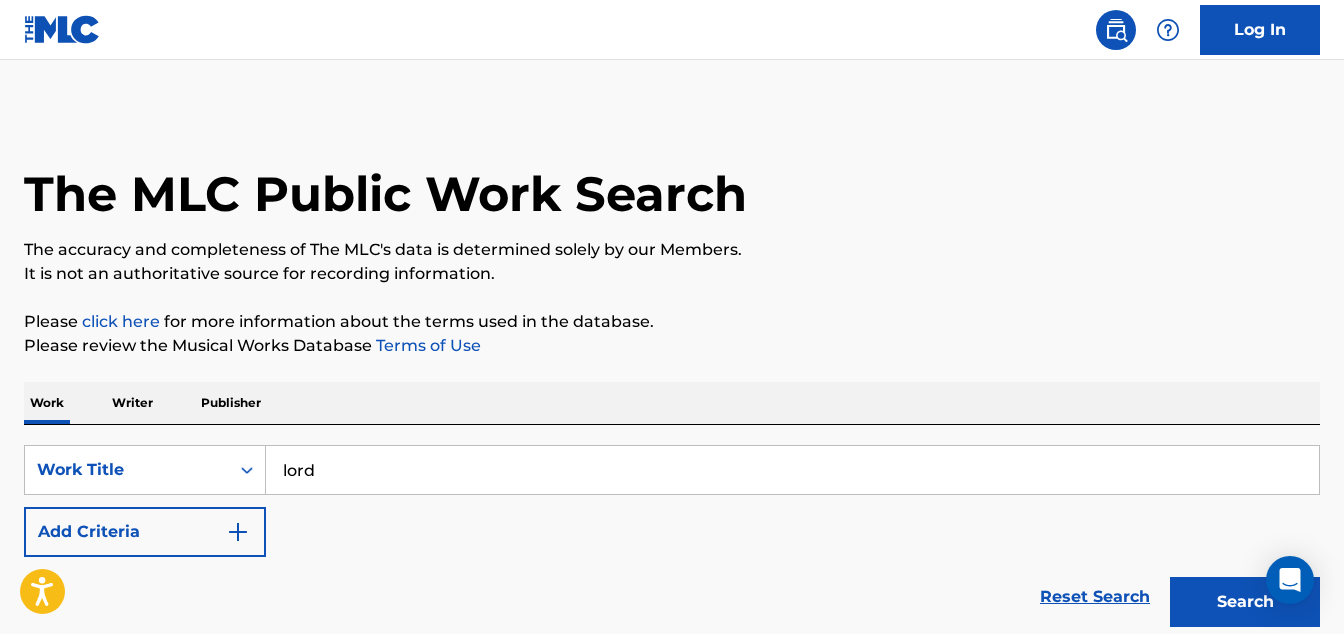 click on "Add Criteria" at bounding box center [145, 532] 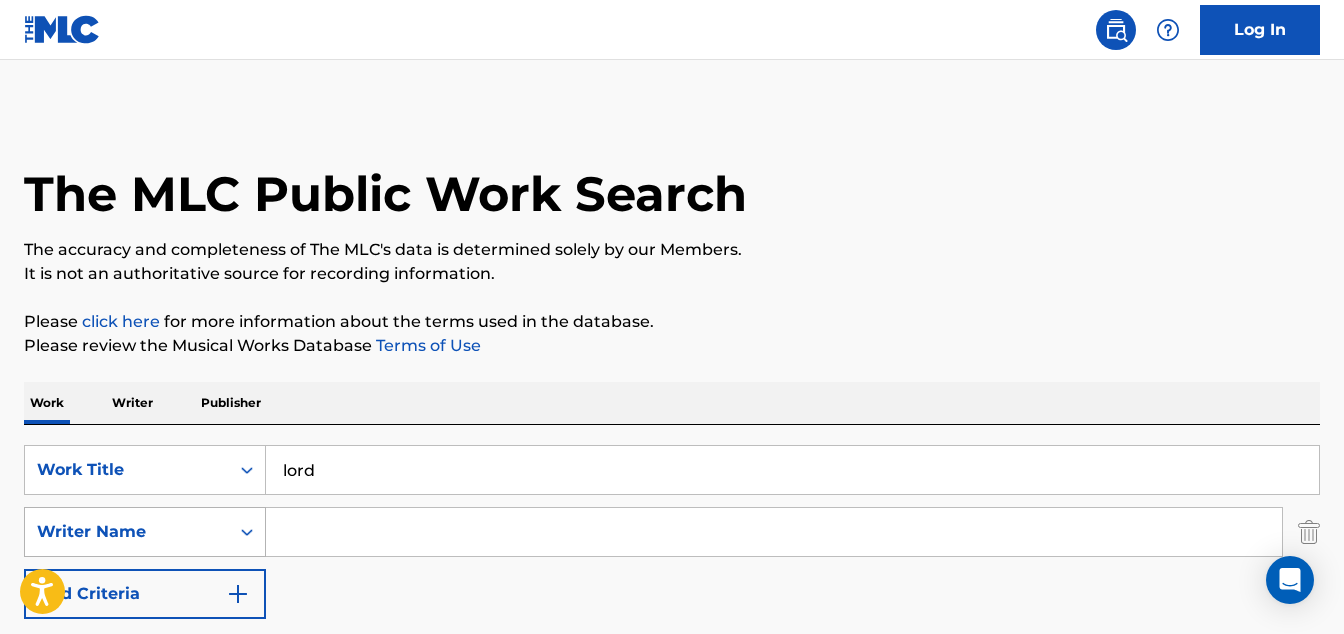 click on "Writer Name" at bounding box center [127, 532] 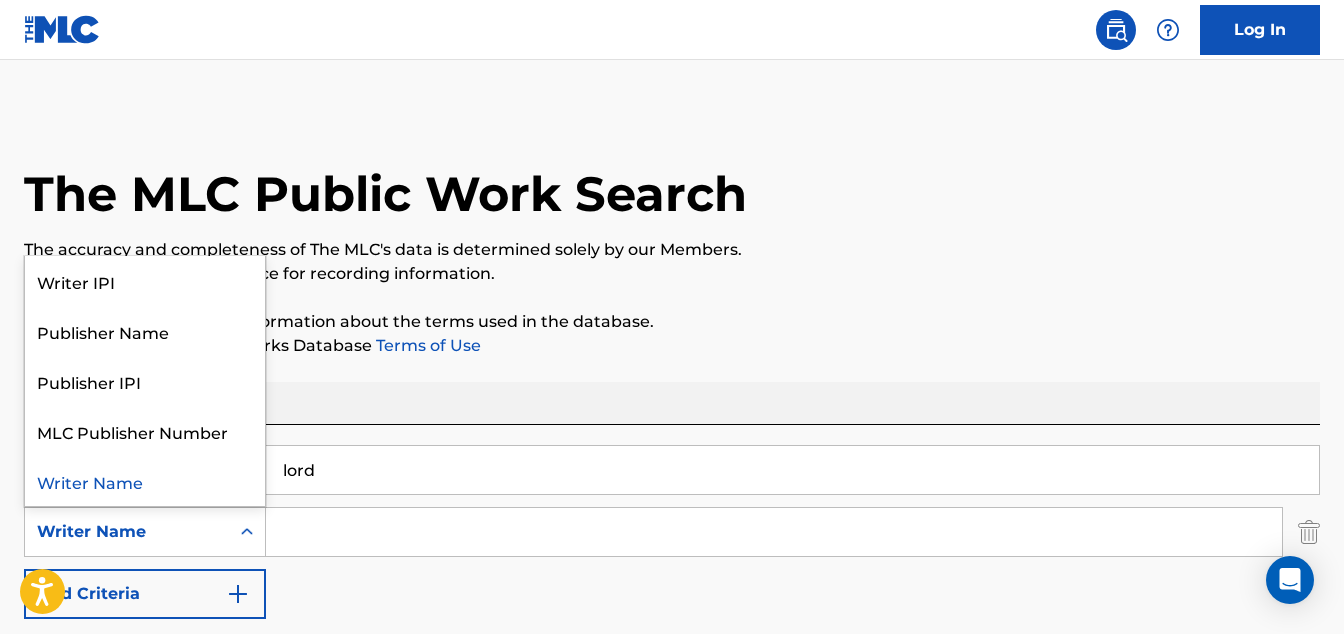 click at bounding box center (774, 532) 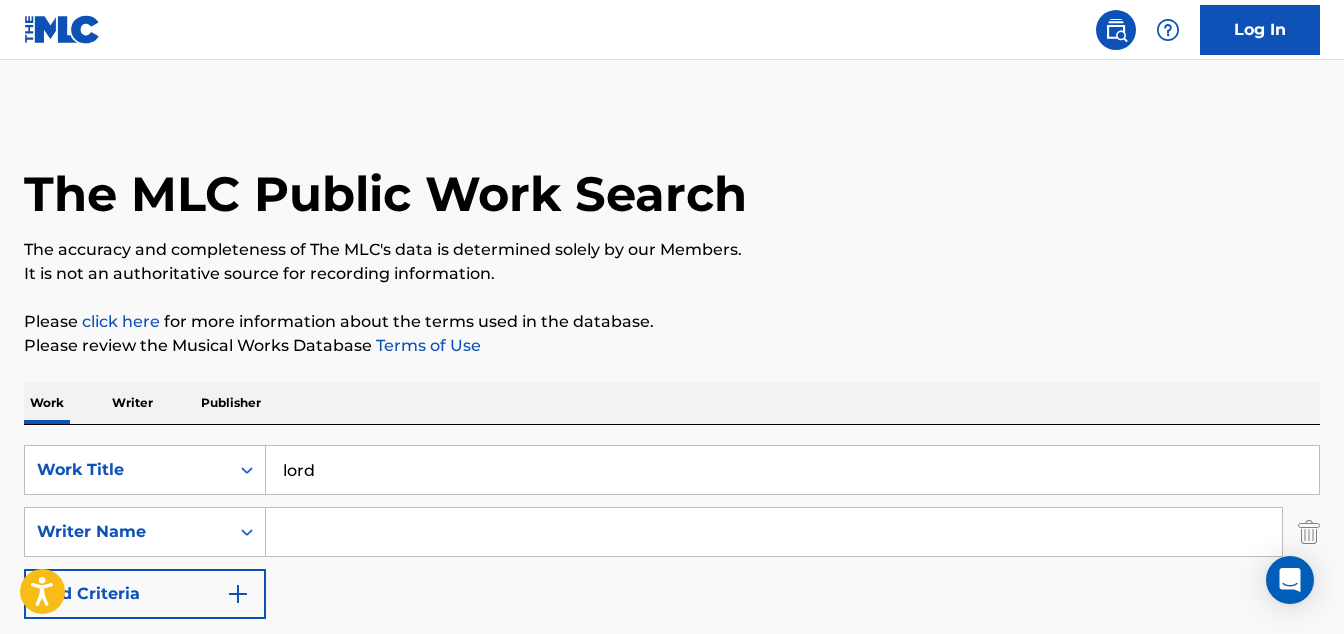 paste on "Wesonga" 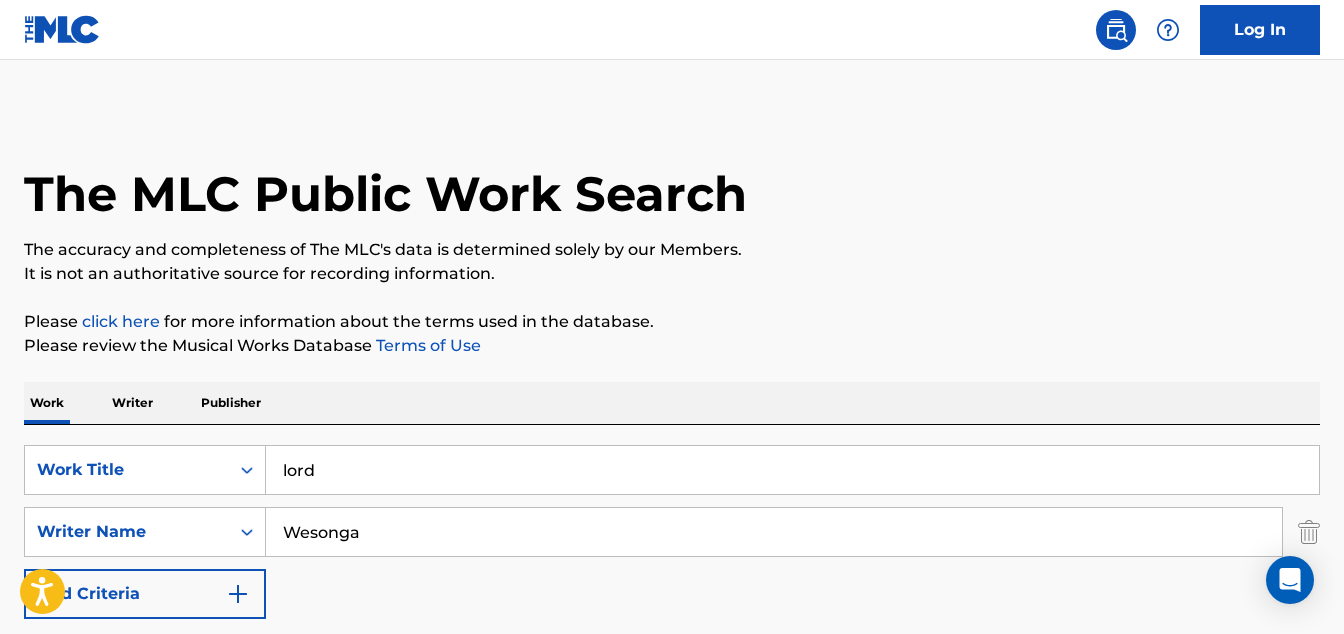 type on "Wesonga" 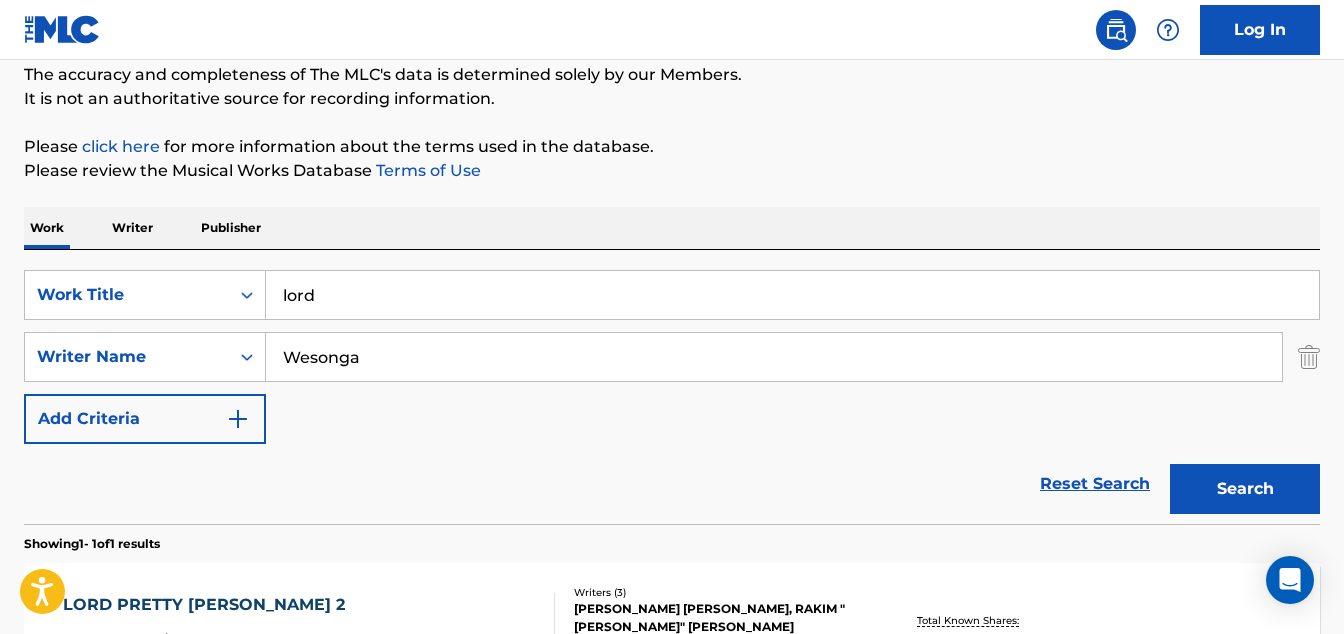 scroll, scrollTop: 410, scrollLeft: 0, axis: vertical 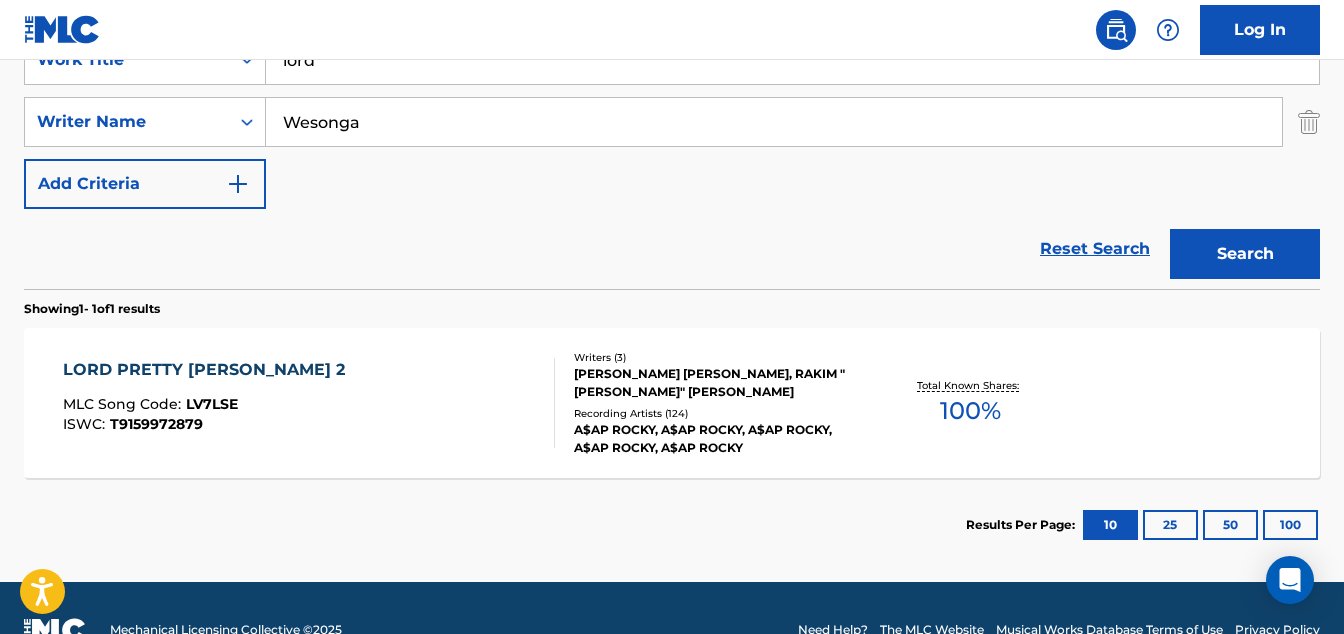 click on "Total Known Shares: 100 %" at bounding box center [970, 403] 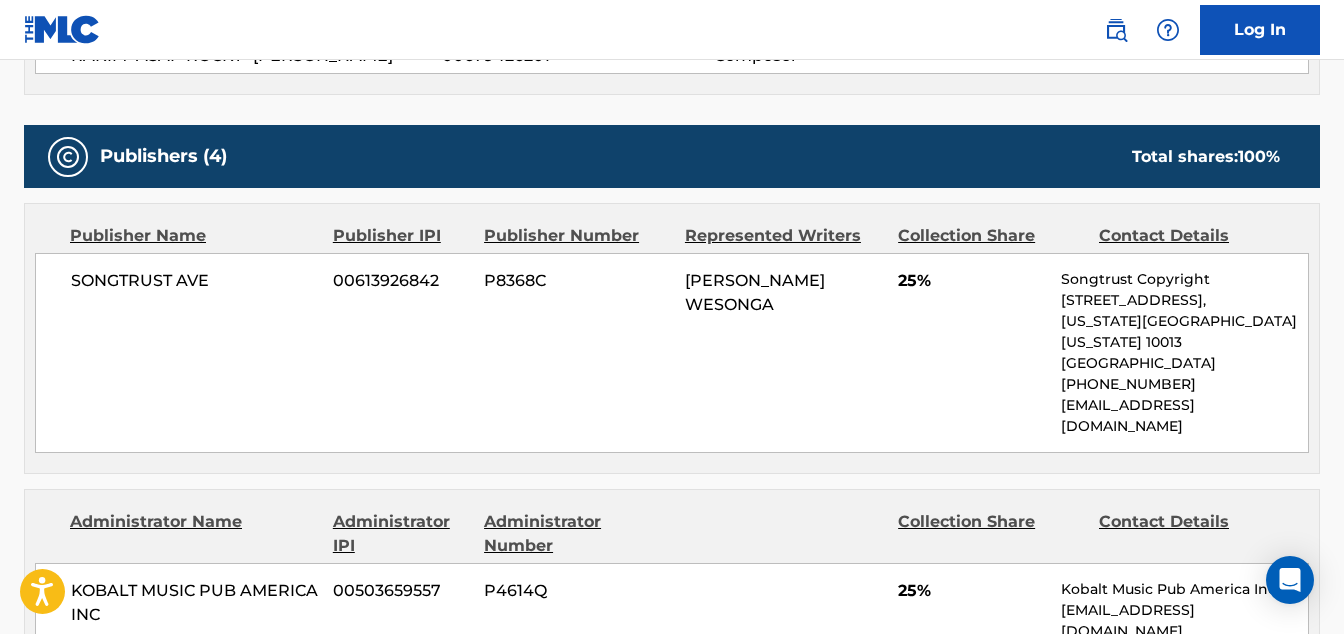 scroll, scrollTop: 907, scrollLeft: 0, axis: vertical 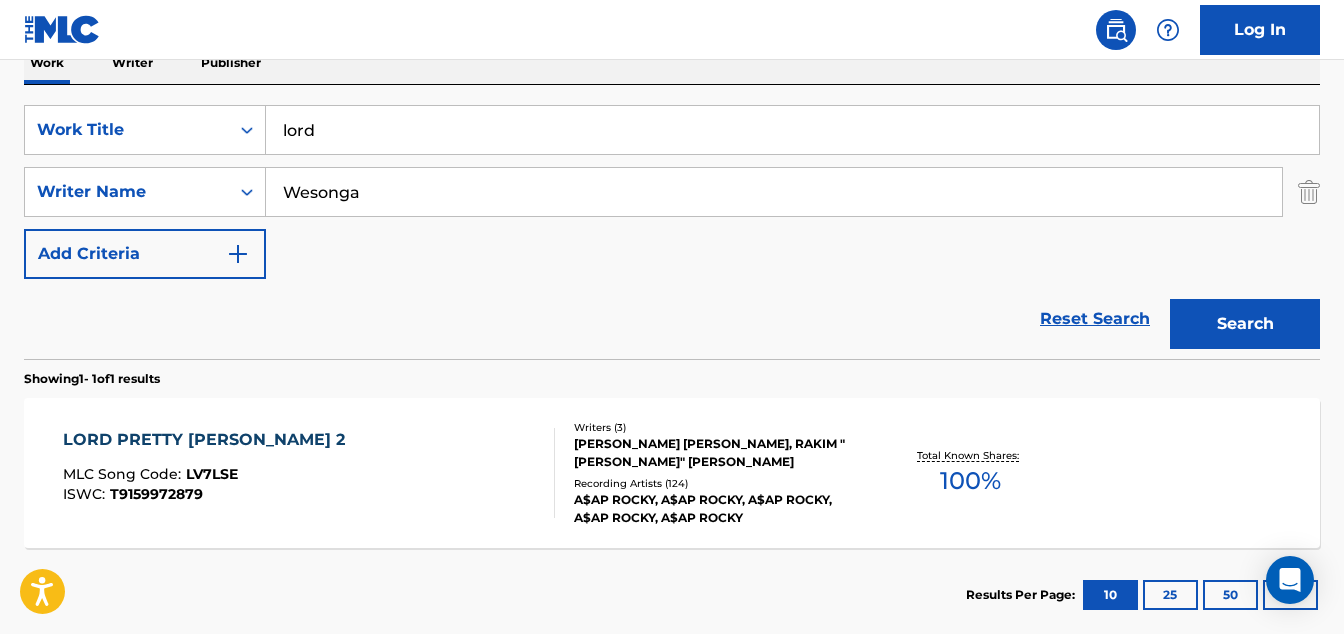 click on "lord" at bounding box center [792, 130] 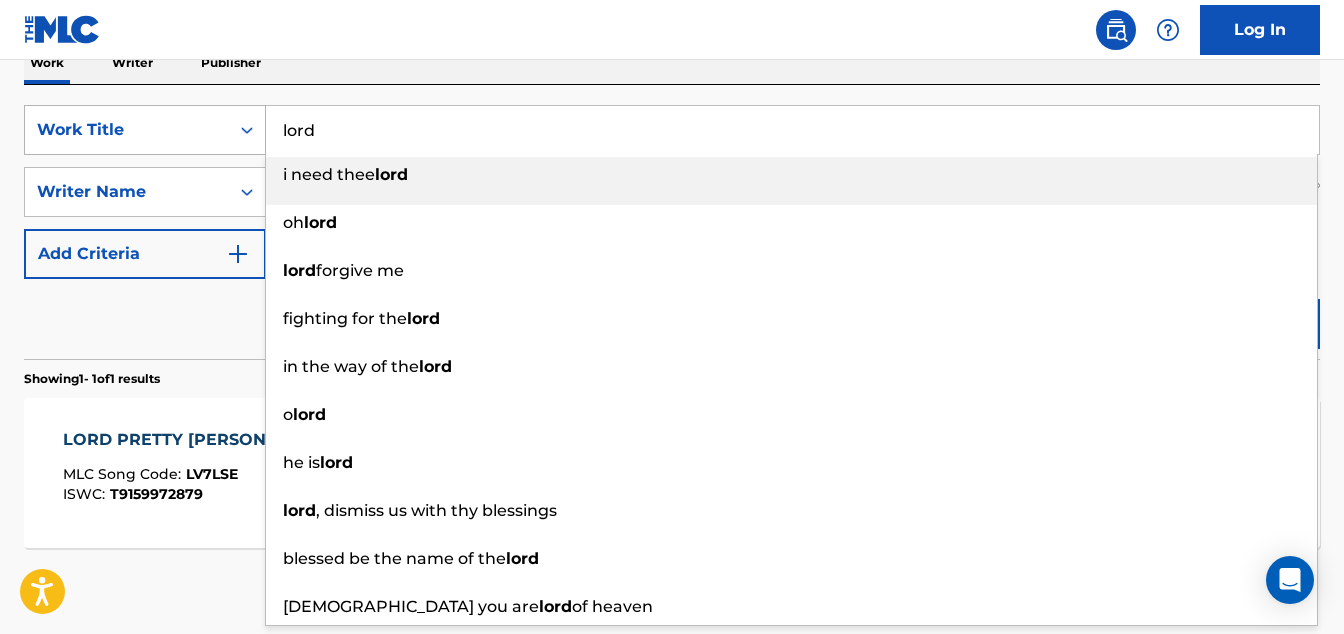 drag, startPoint x: 334, startPoint y: 130, endPoint x: 204, endPoint y: 107, distance: 132.01894 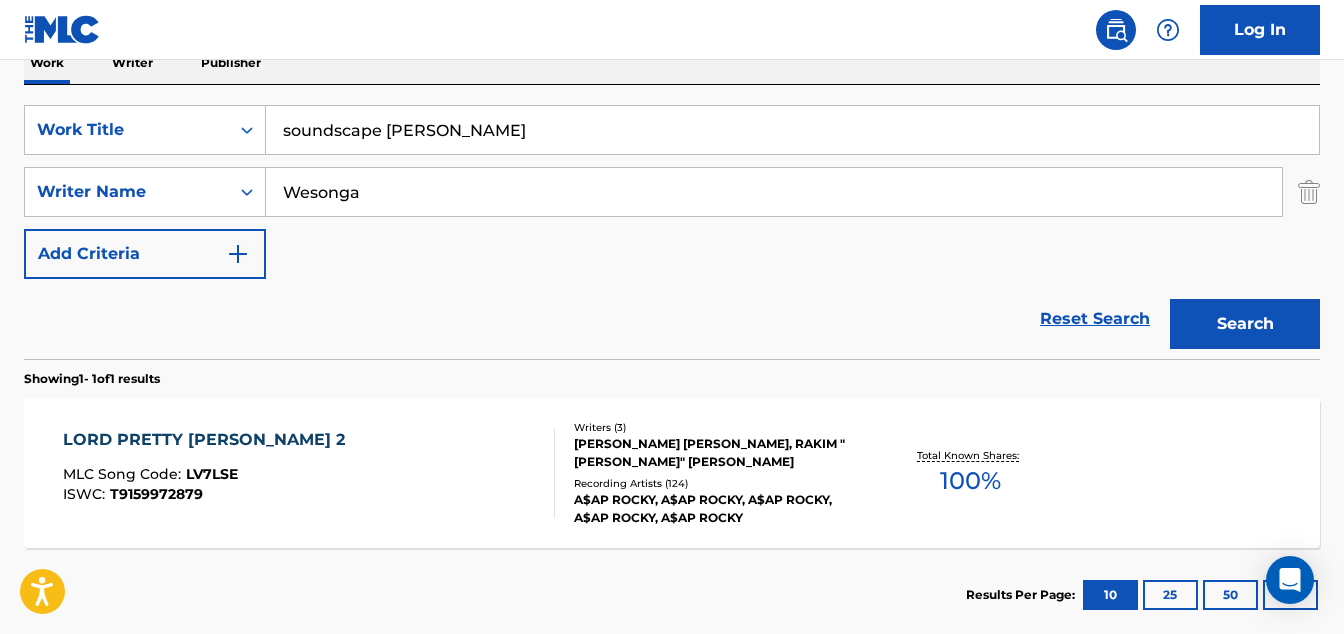 drag, startPoint x: 537, startPoint y: 135, endPoint x: 274, endPoint y: 126, distance: 263.15396 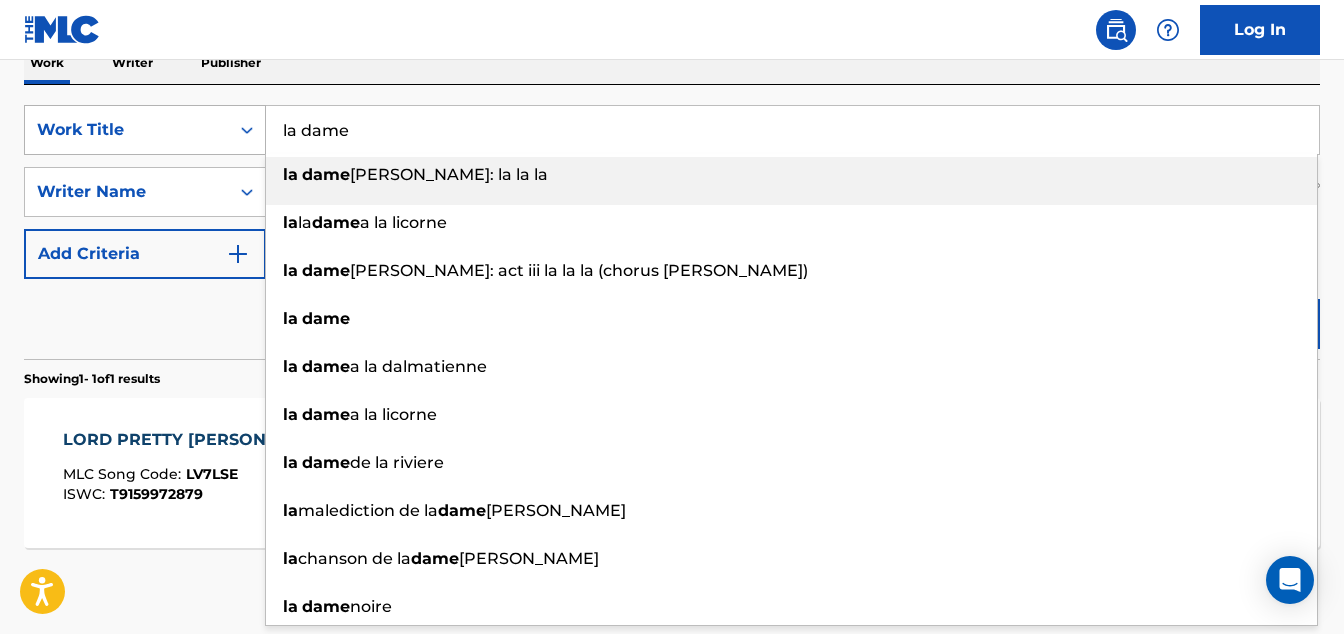 type on "la dame" 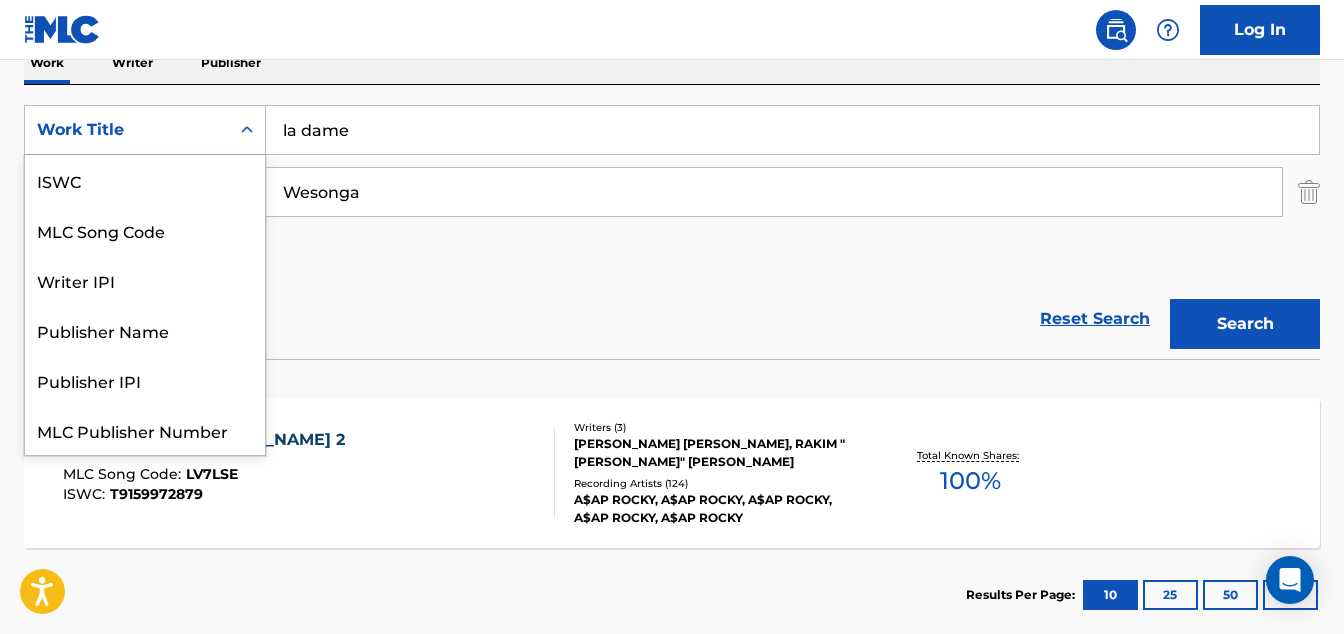 scroll, scrollTop: 50, scrollLeft: 0, axis: vertical 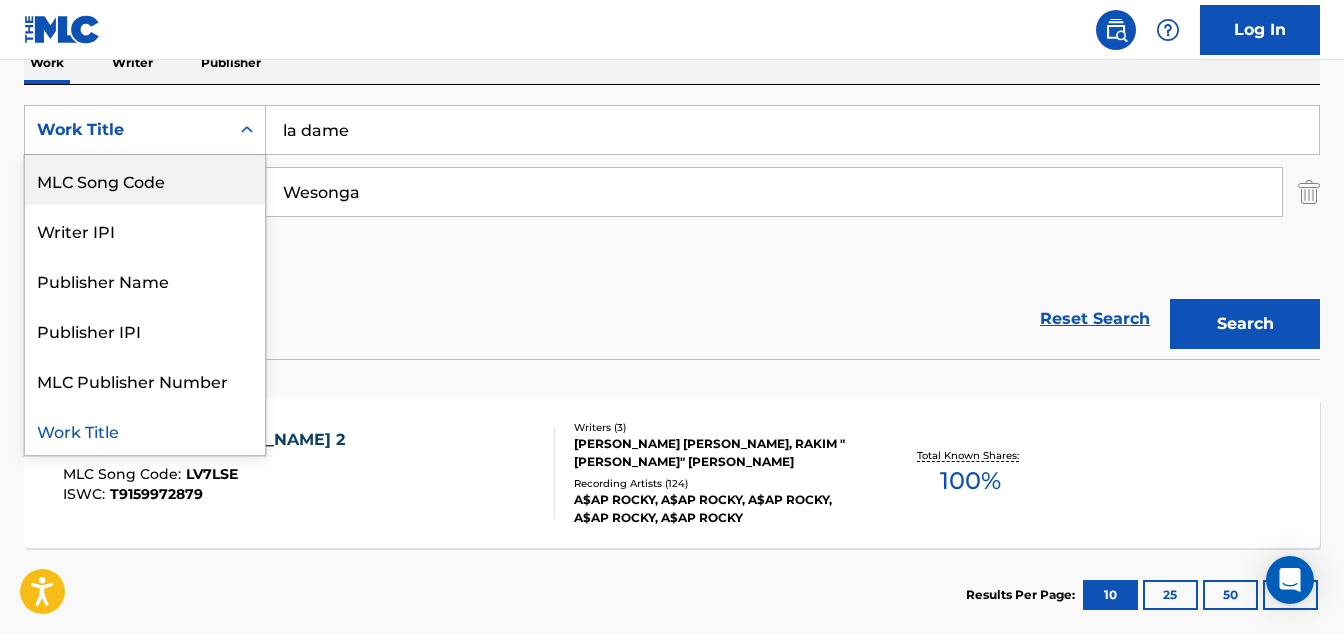 click on "Wesonga" at bounding box center (774, 192) 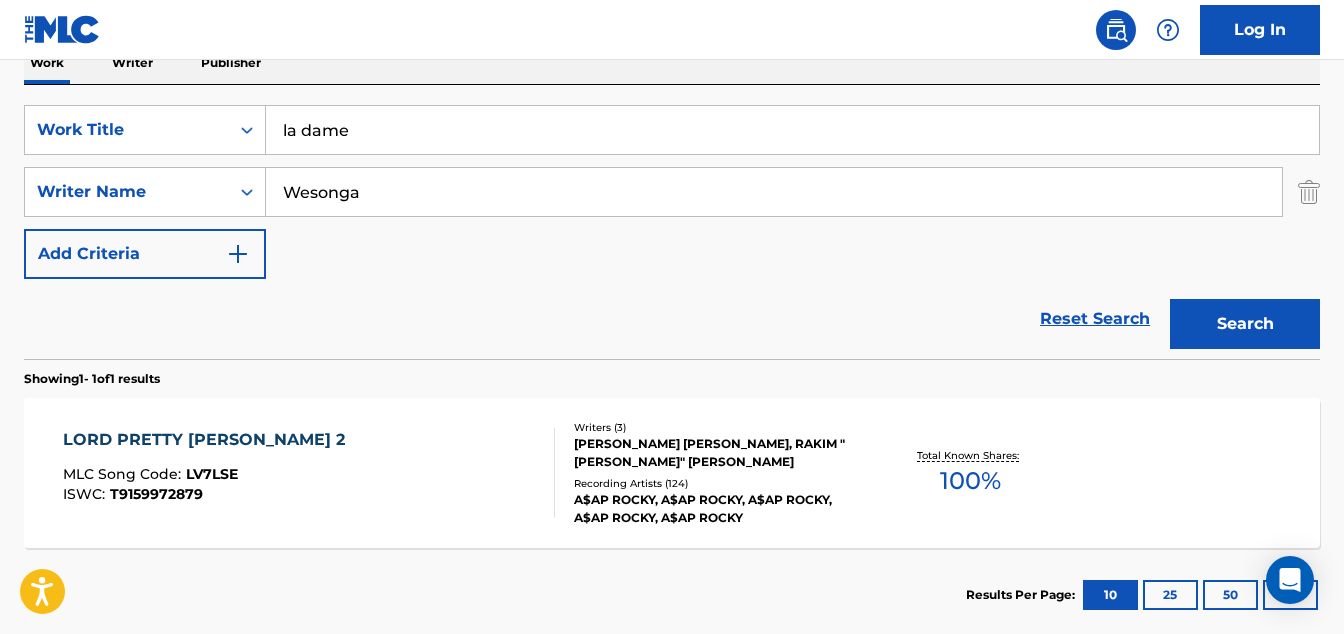 drag, startPoint x: 395, startPoint y: 194, endPoint x: 355, endPoint y: 194, distance: 40 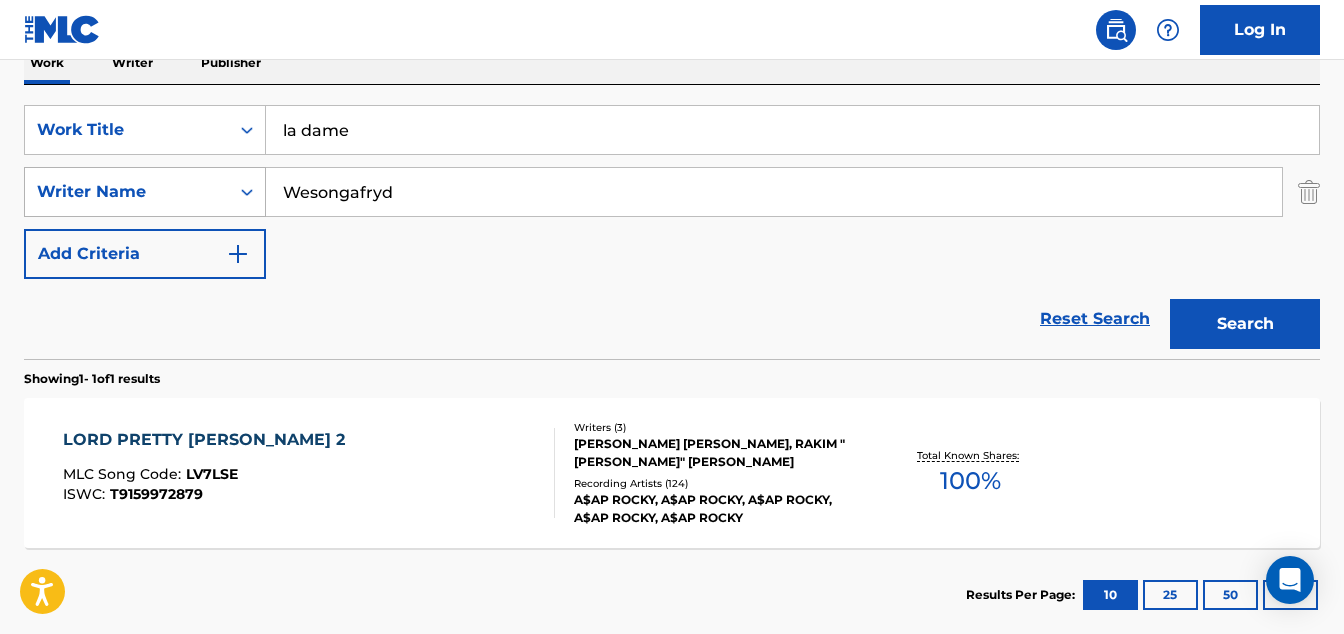 drag, startPoint x: 407, startPoint y: 191, endPoint x: 184, endPoint y: 183, distance: 223.14345 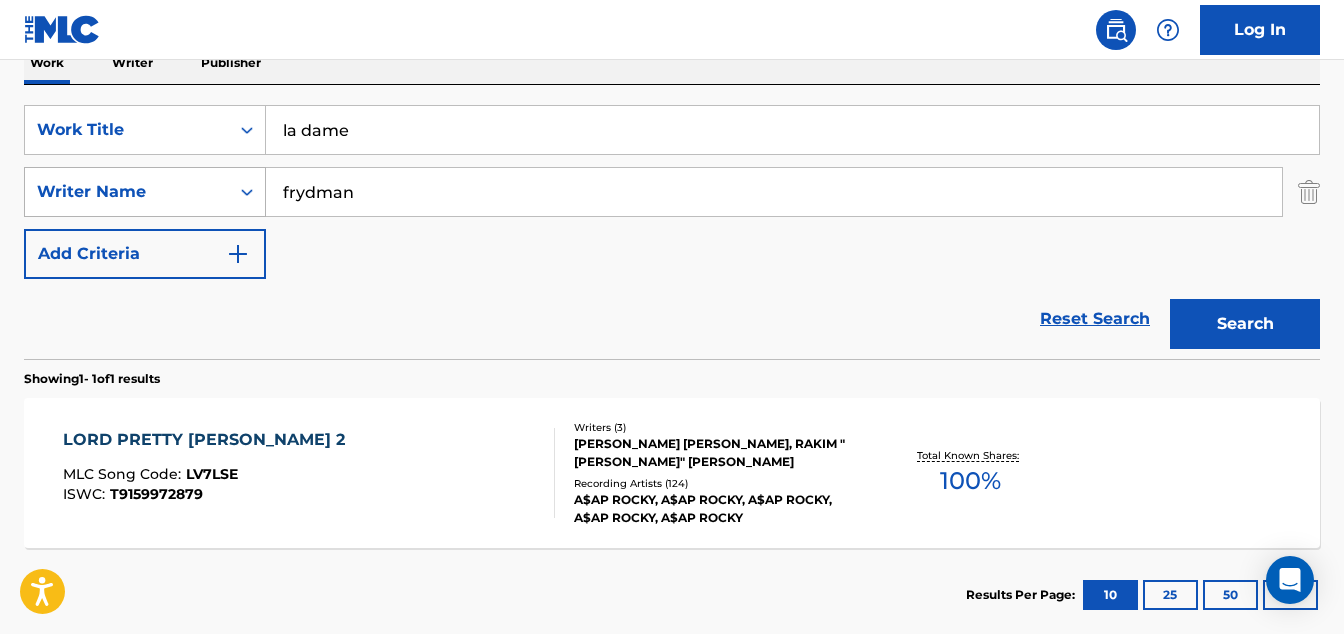 type on "frydman" 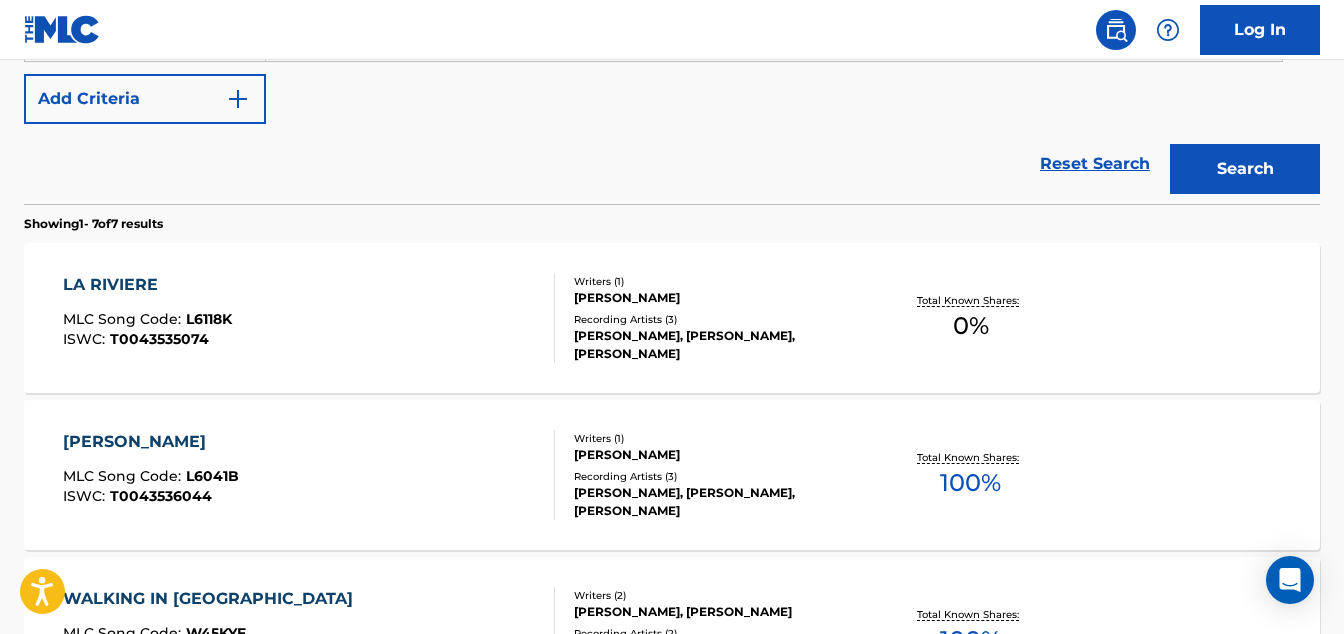 scroll, scrollTop: 496, scrollLeft: 0, axis: vertical 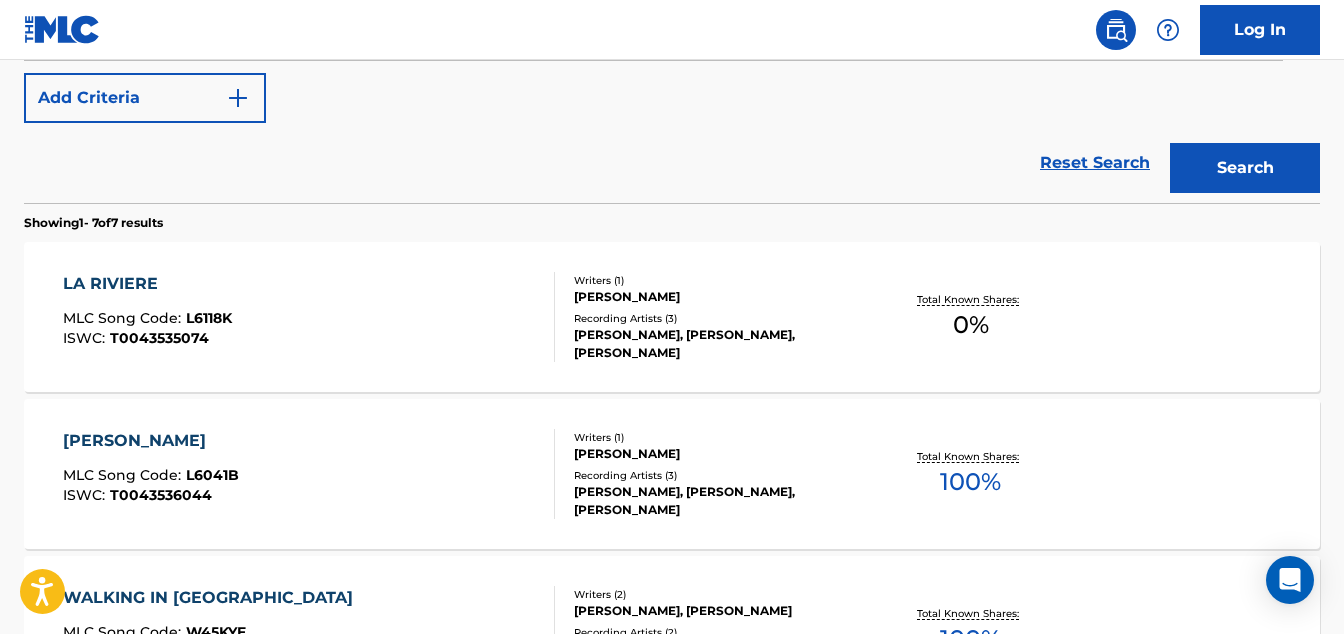 click on "LA RIVIERE MLC Song Code : L6118K ISWC : T0043535074" at bounding box center (309, 317) 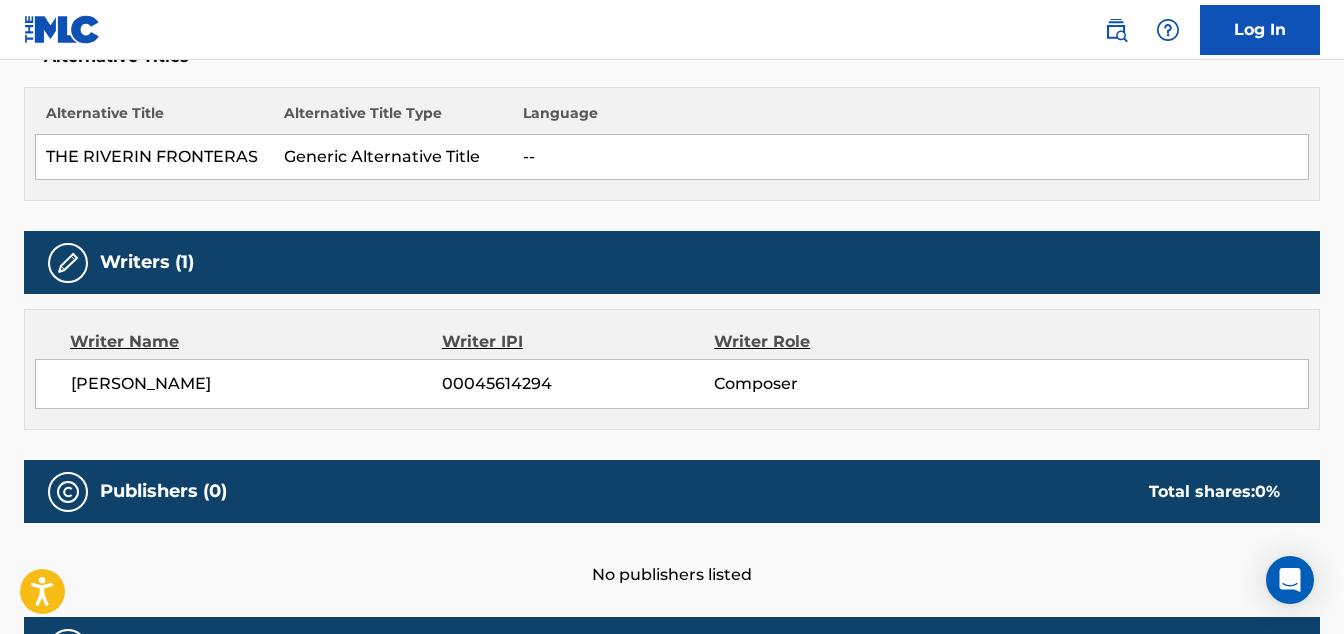 scroll, scrollTop: 563, scrollLeft: 0, axis: vertical 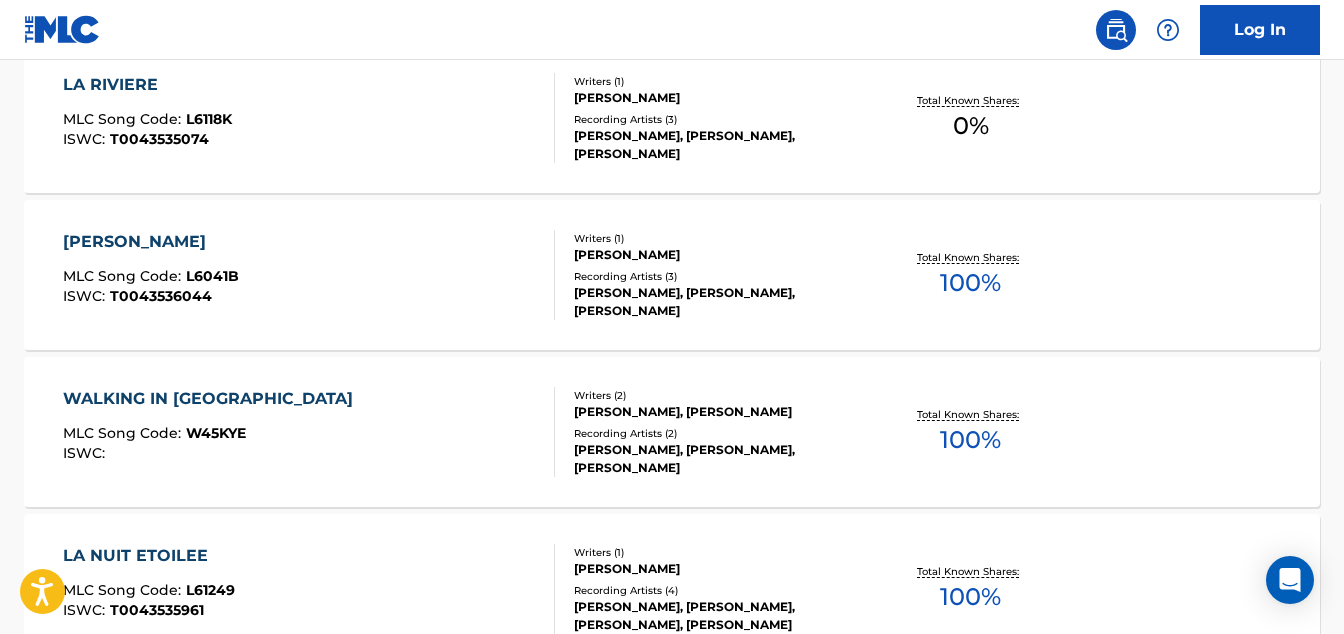 click on "[PERSON_NAME] MLC Song Code : L6041B ISWC : T0043536044 Writers ( 1 ) [PERSON_NAME] Recording Artists ( 3 ) [PERSON_NAME], [PERSON_NAME], [PERSON_NAME] Total Known Shares: 100 %" at bounding box center (672, 275) 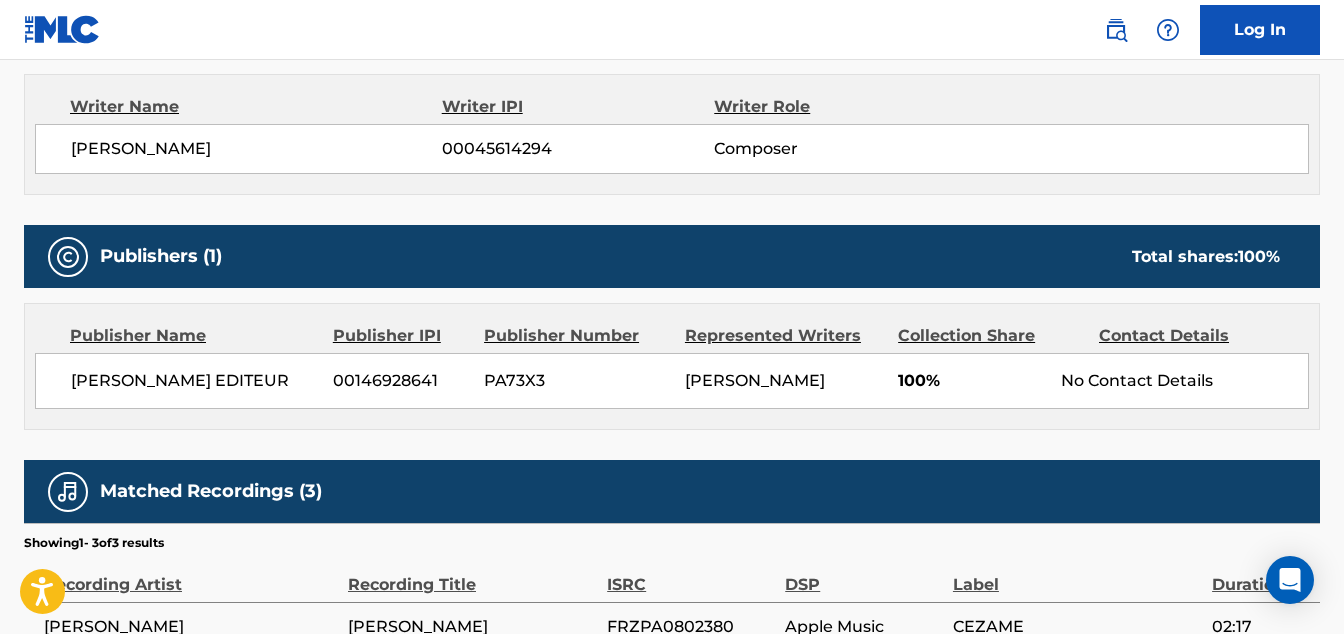 scroll, scrollTop: 1188, scrollLeft: 0, axis: vertical 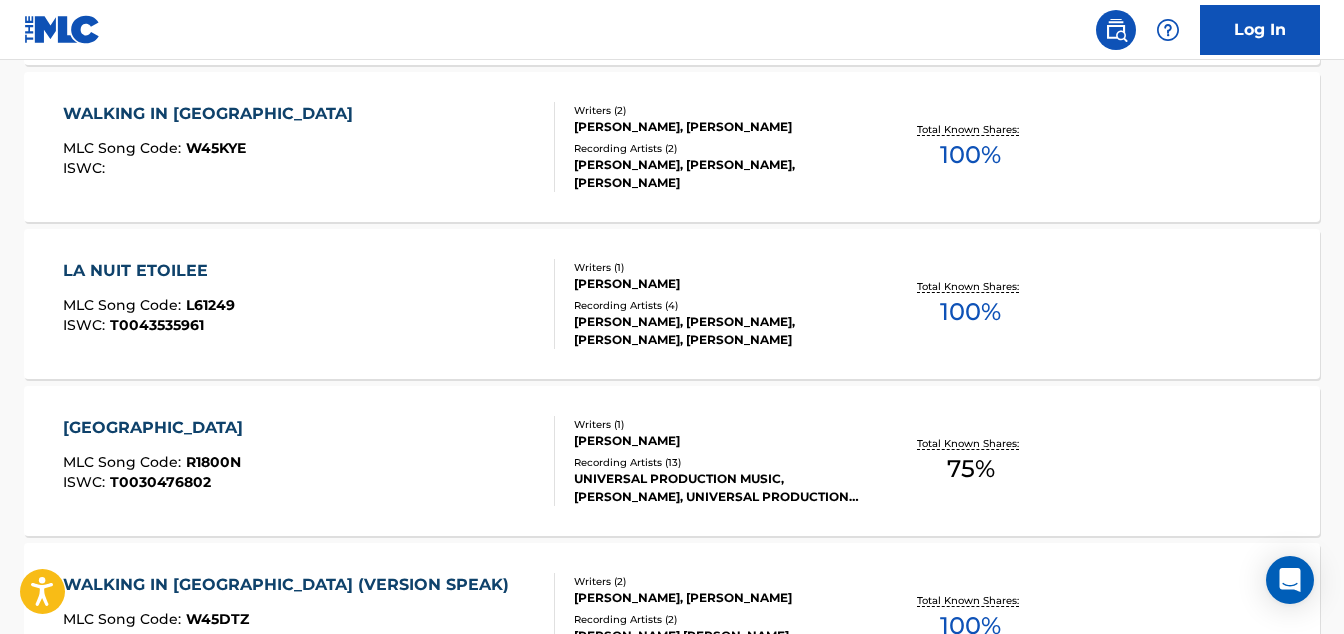 click on "[GEOGRAPHIC_DATA] MLC Song Code : R1800N ISWC : T0030476802 Writers ( 1 ) [PERSON_NAME] Recording Artists ( 13 ) UNIVERSAL PRODUCTION MUSIC, [PERSON_NAME], UNIVERSAL PRODUCTION MUSIC, [PERSON_NAME], LOS CACHIROS Total Known Shares: 75 %" at bounding box center (672, 461) 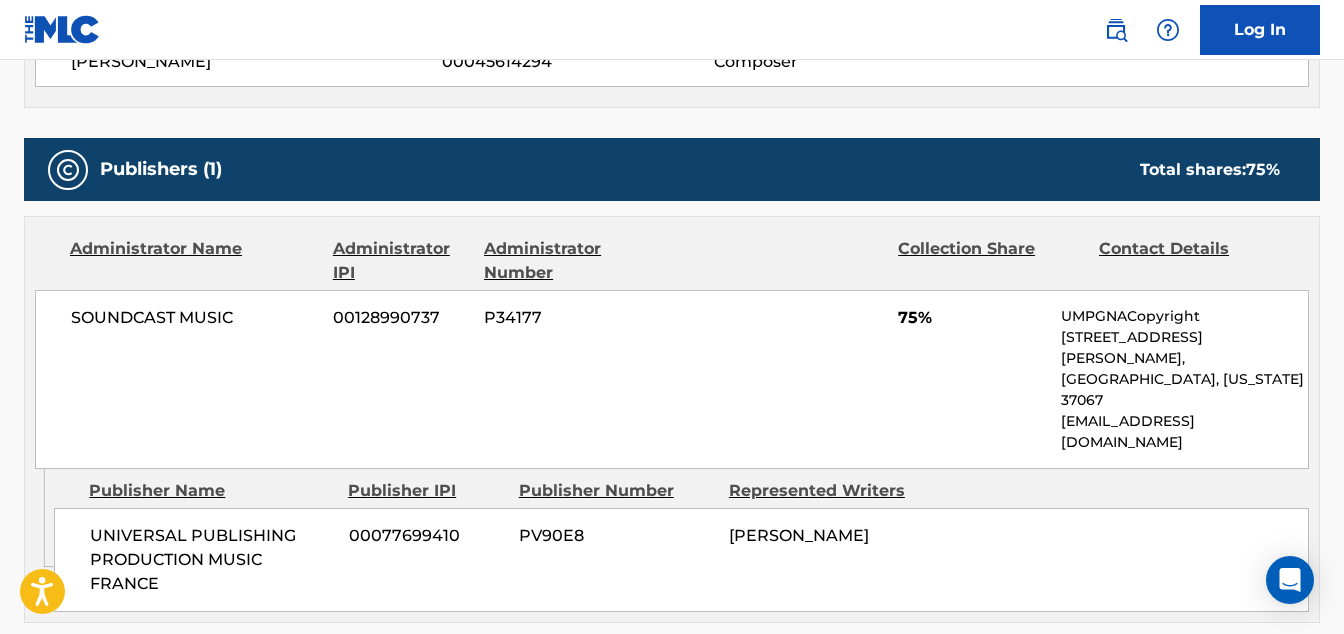 scroll, scrollTop: 829, scrollLeft: 0, axis: vertical 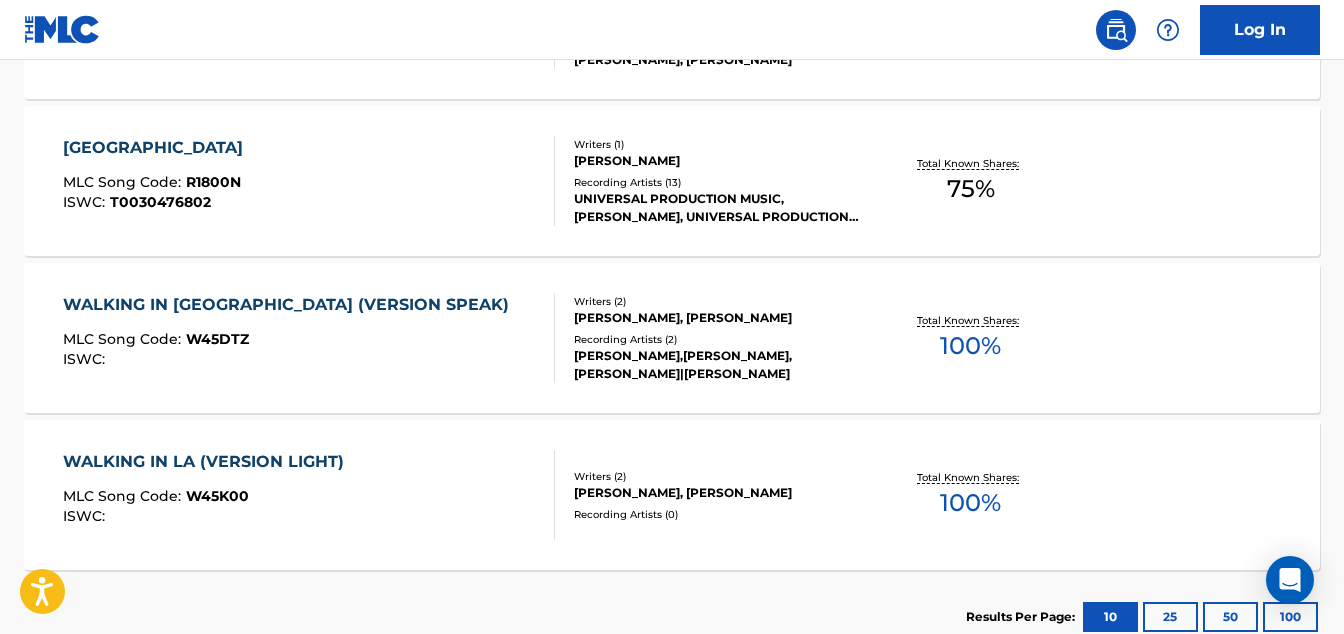 click on "WALKING IN LA (VERSION LIGHT) MLC Song Code : W45K00 ISWC :" at bounding box center [309, 495] 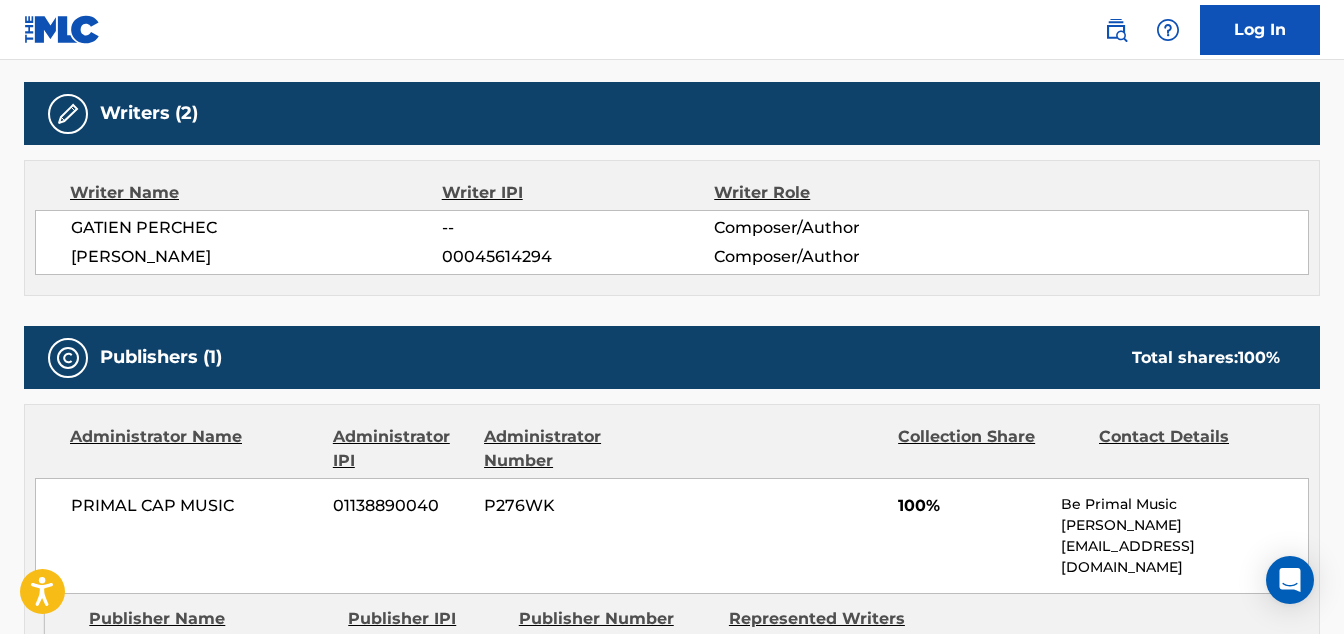 scroll, scrollTop: 620, scrollLeft: 0, axis: vertical 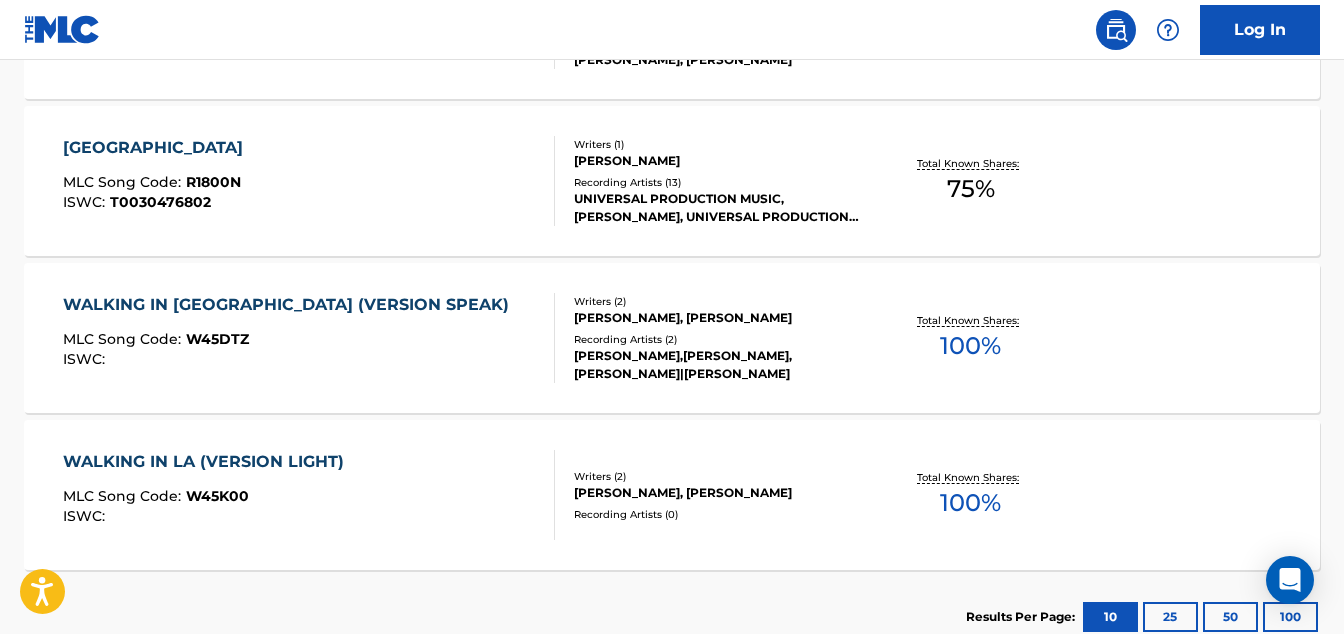 click on "ISWC :" at bounding box center (291, 359) 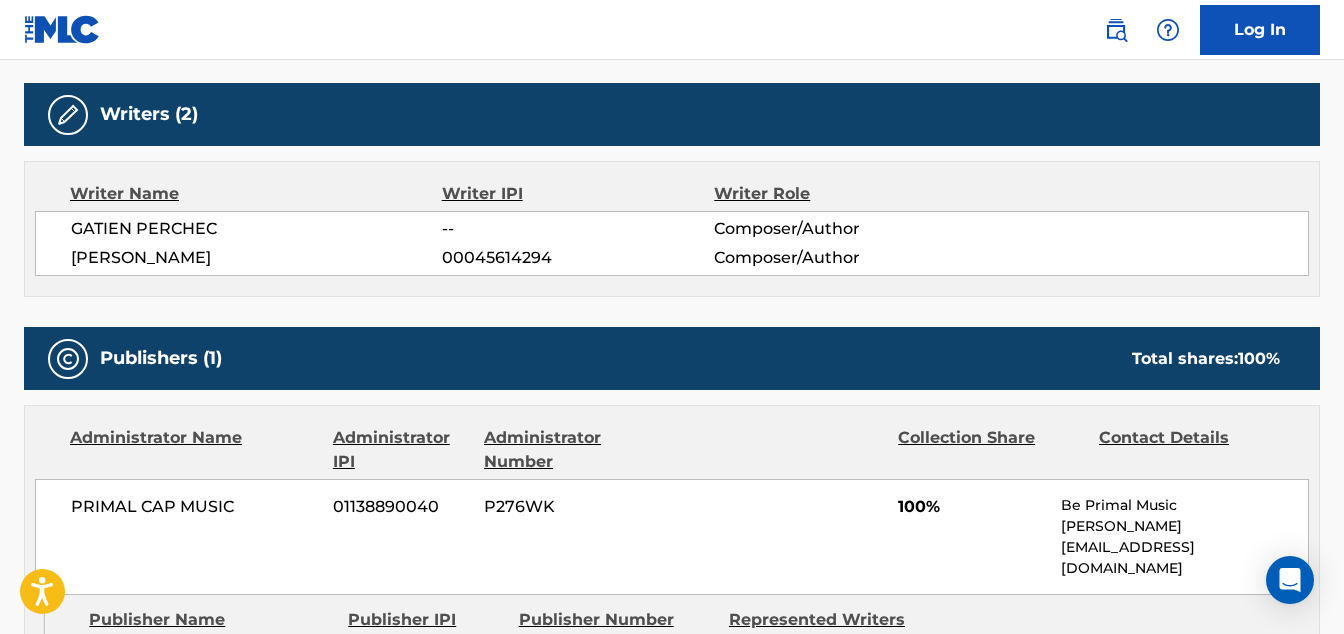 scroll, scrollTop: 663, scrollLeft: 0, axis: vertical 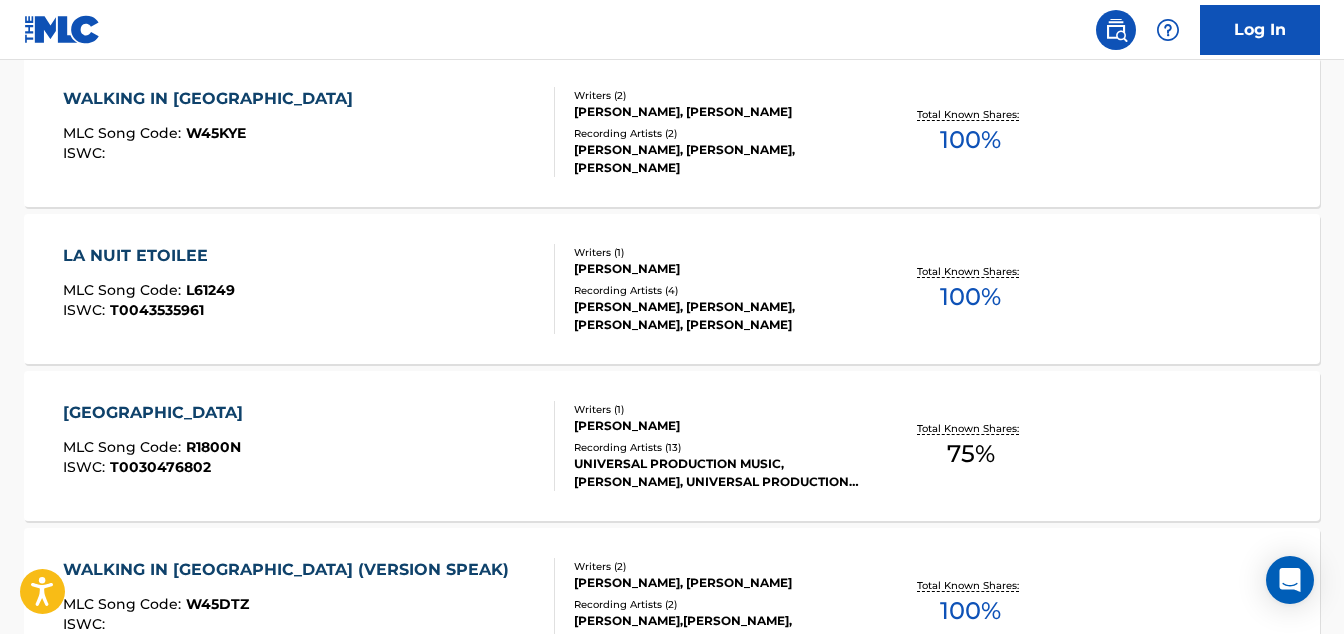 click on "LA NUIT ETOILEE MLC Song Code : L61249 ISWC : T0043535961 Writers ( 1 ) [PERSON_NAME] Recording Artists ( 4 ) [PERSON_NAME], [PERSON_NAME], [PERSON_NAME], [PERSON_NAME] Total Known Shares: 100 %" at bounding box center [672, 289] 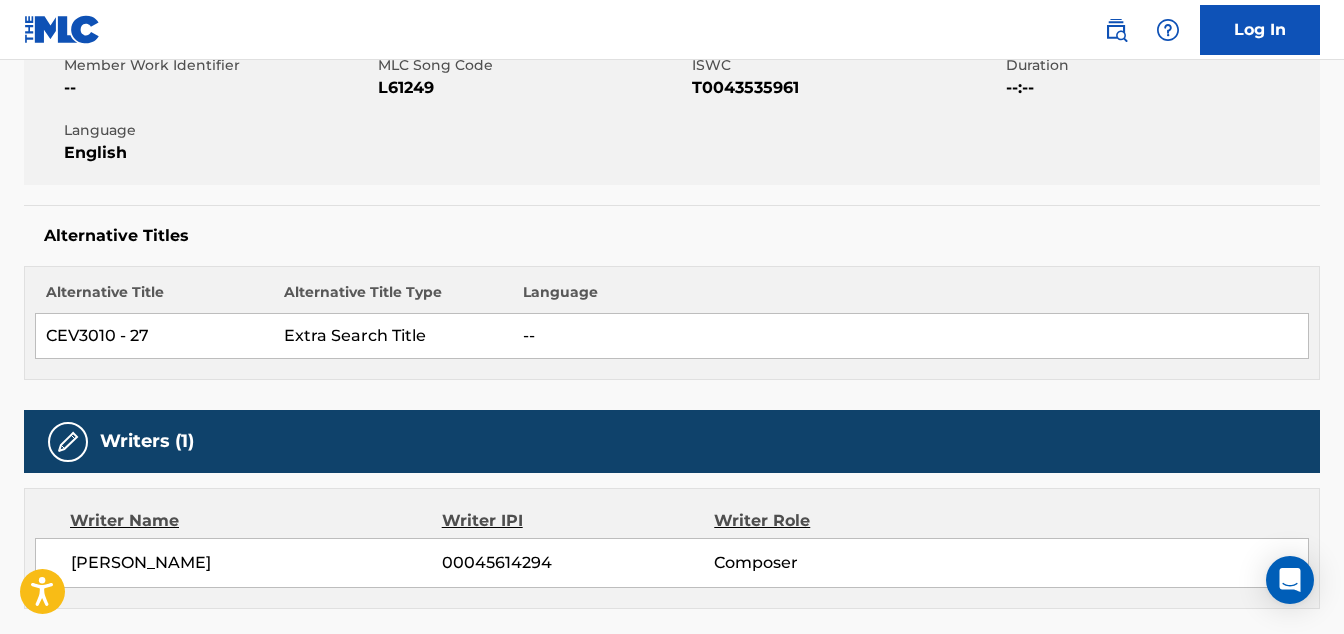 scroll, scrollTop: 423, scrollLeft: 0, axis: vertical 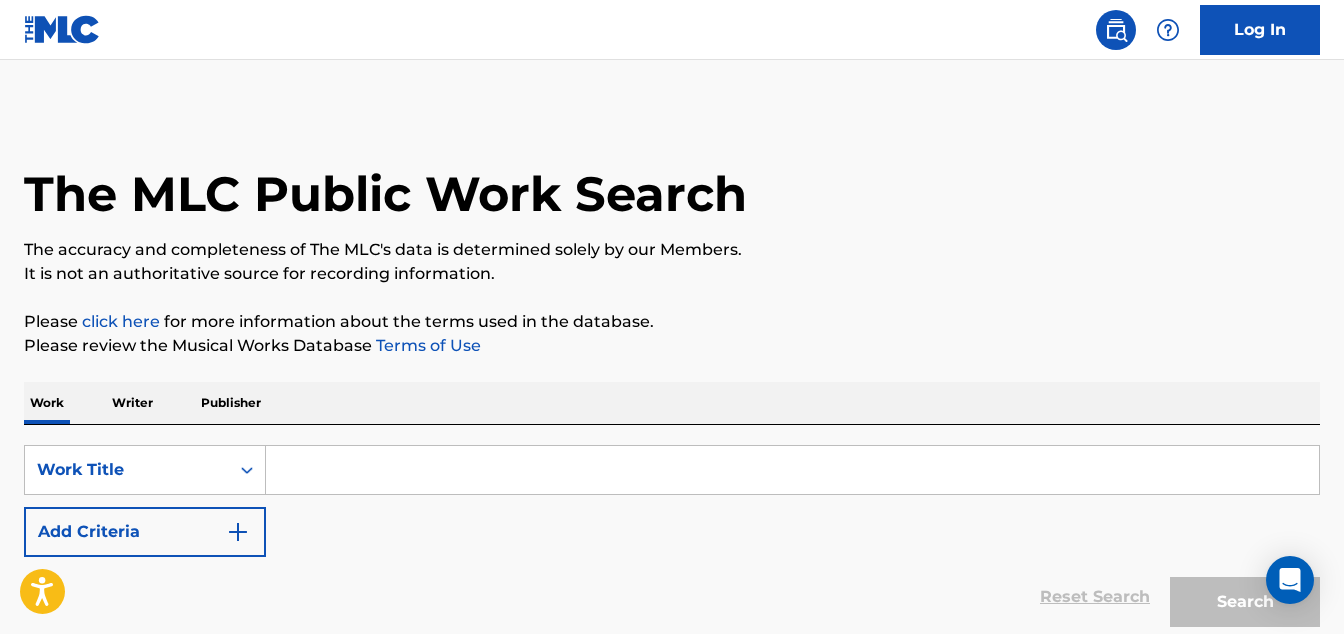 click at bounding box center [792, 470] 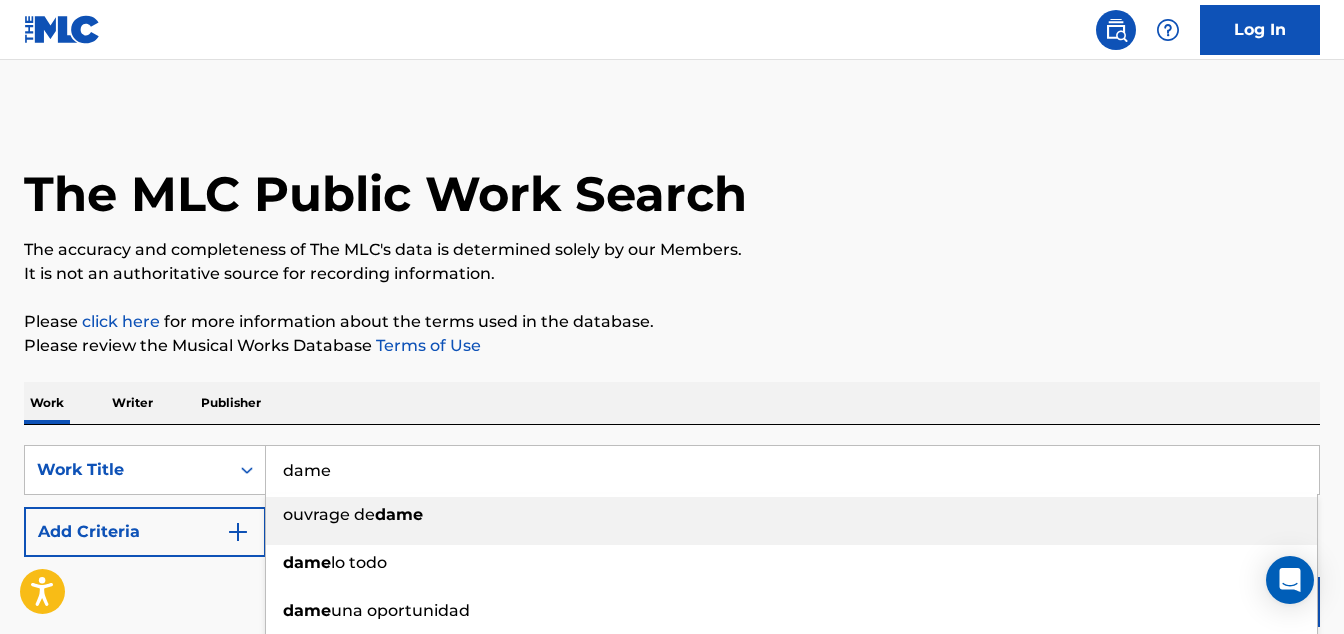 type on "dame" 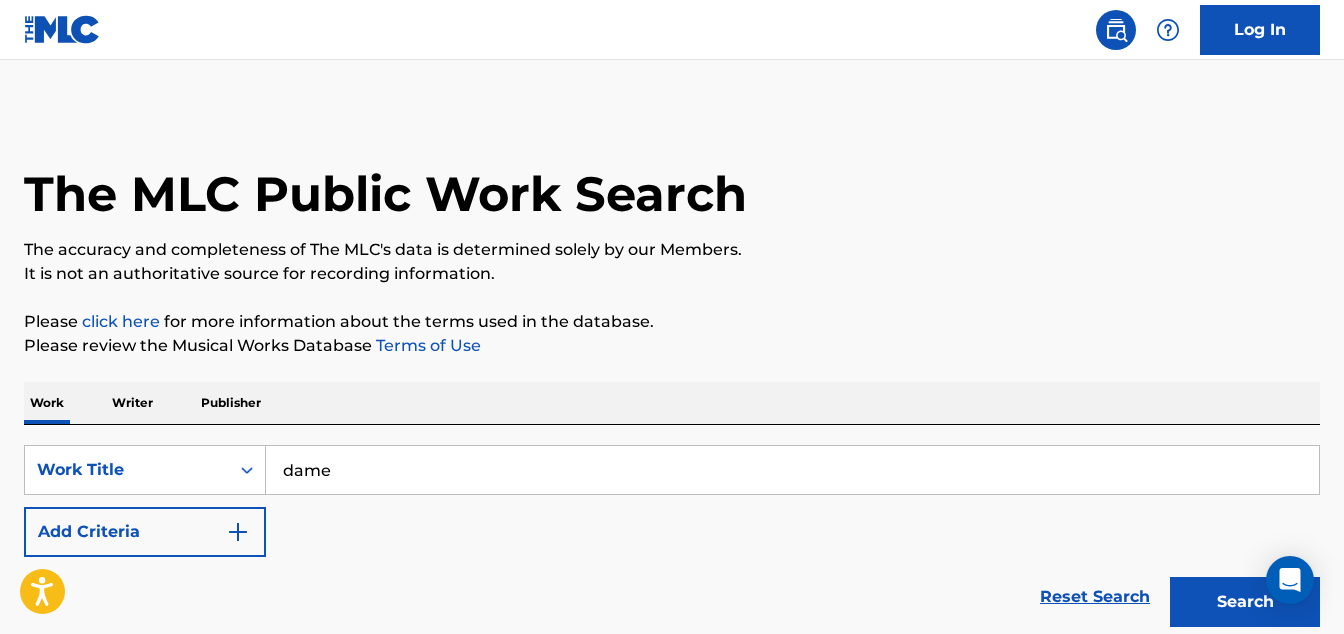click on "Add Criteria" at bounding box center (145, 532) 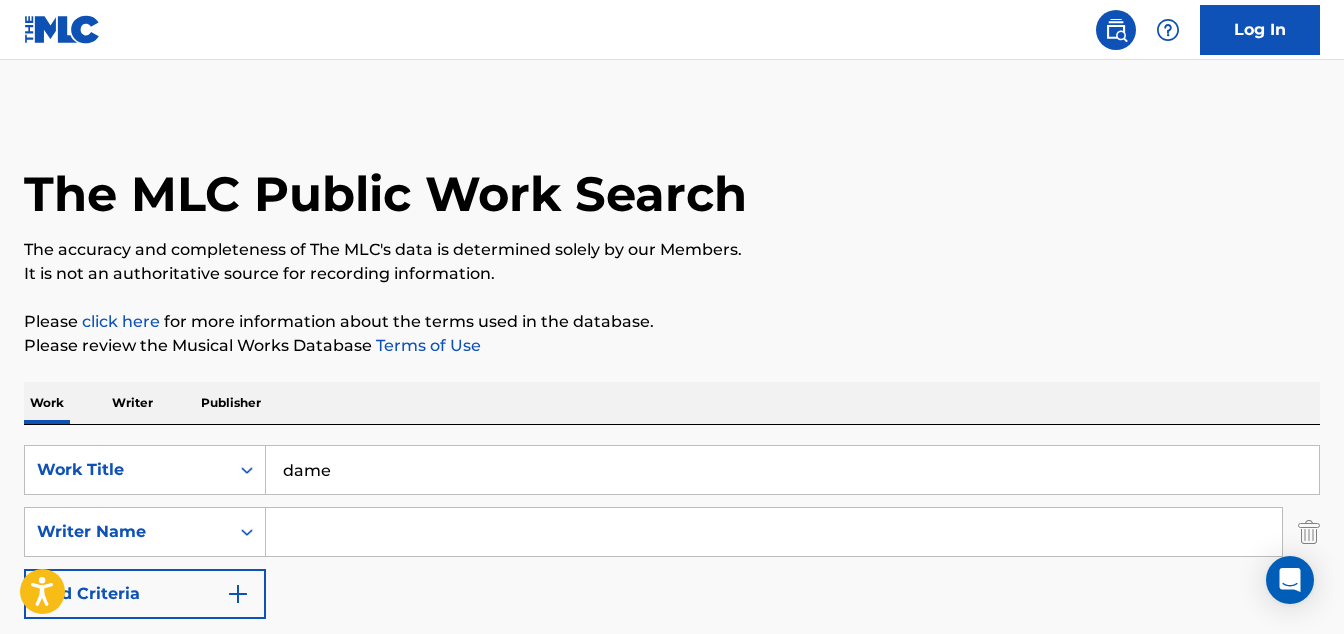 click at bounding box center (774, 532) 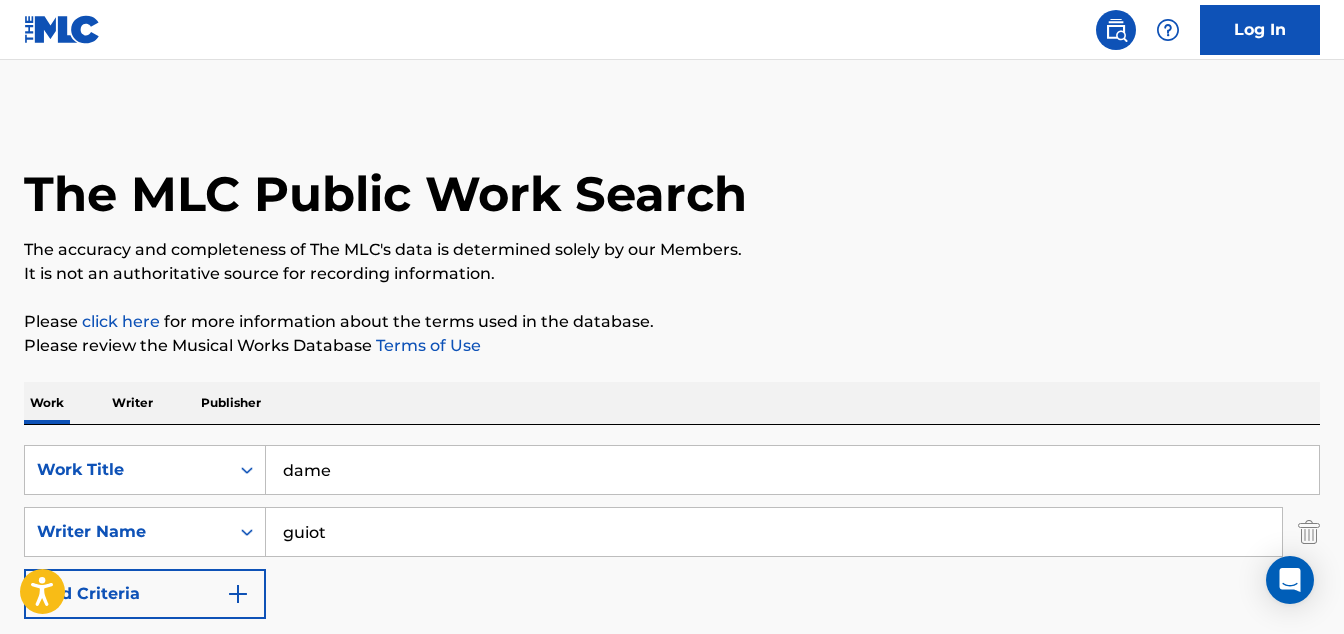 type on "guiot" 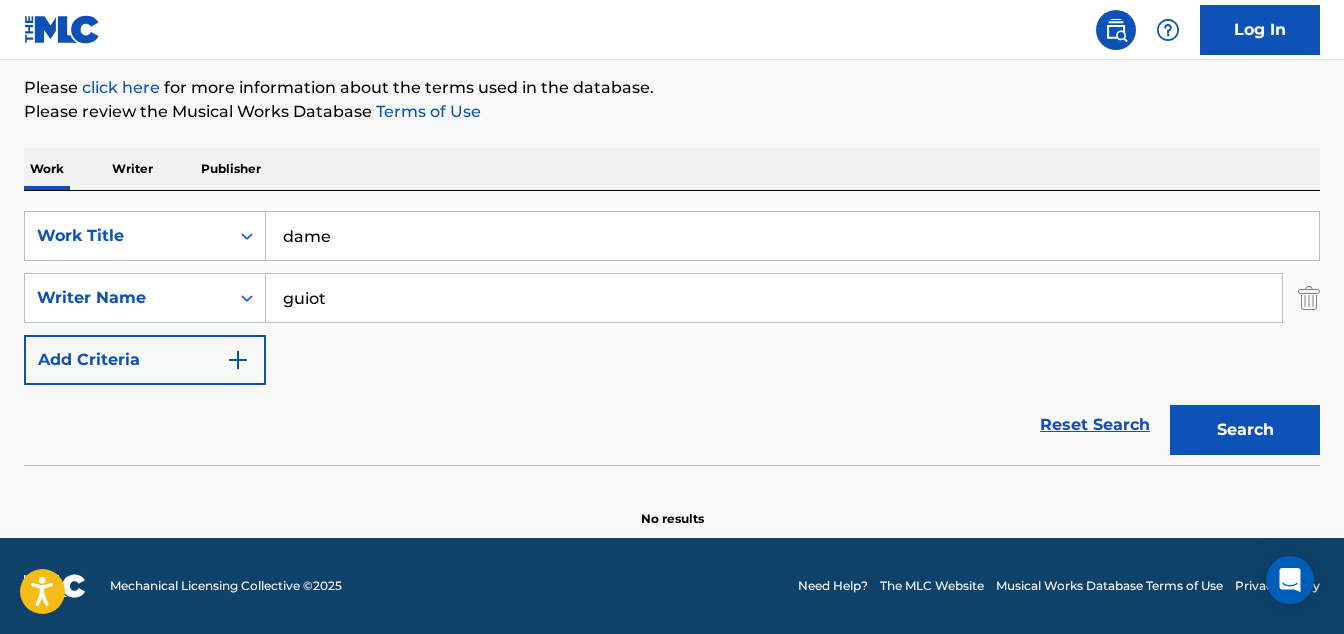 scroll, scrollTop: 234, scrollLeft: 0, axis: vertical 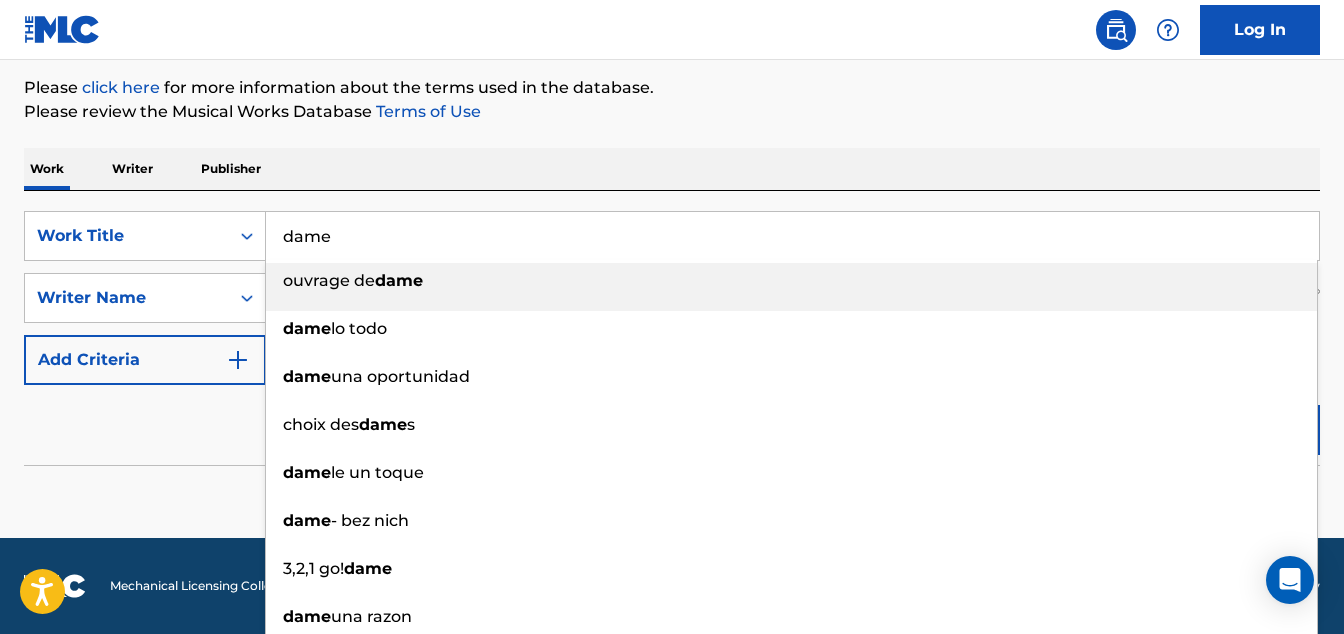 drag, startPoint x: 336, startPoint y: 229, endPoint x: 304, endPoint y: 218, distance: 33.83785 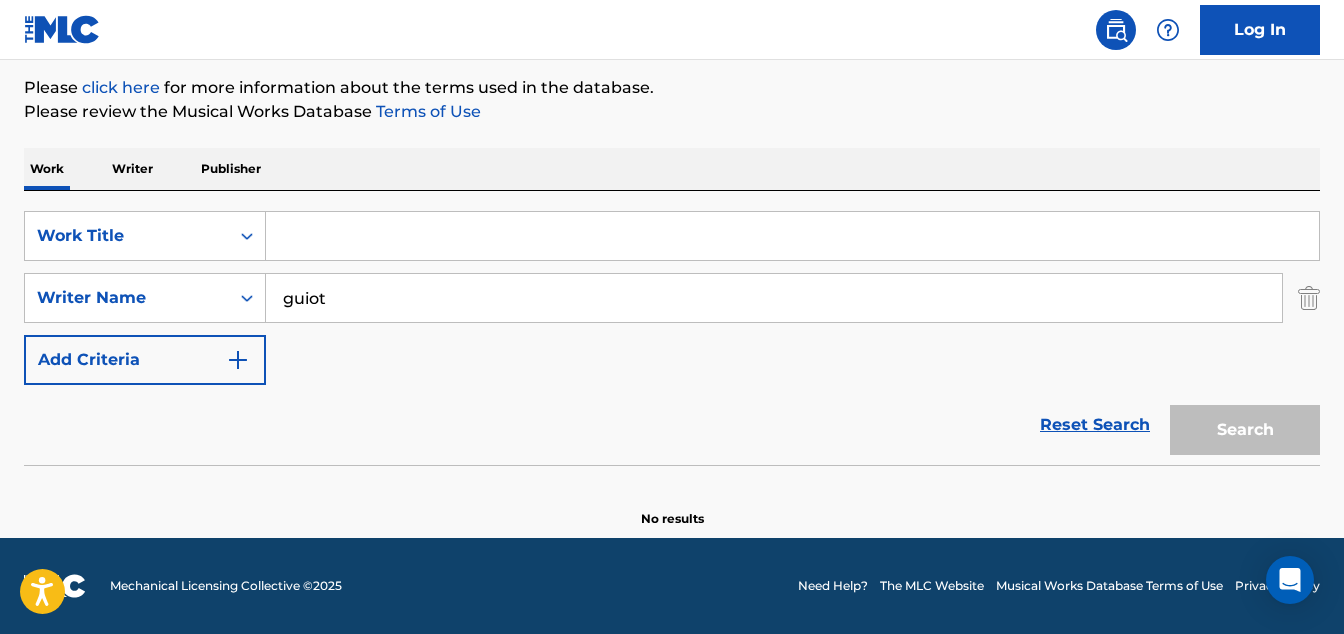 type 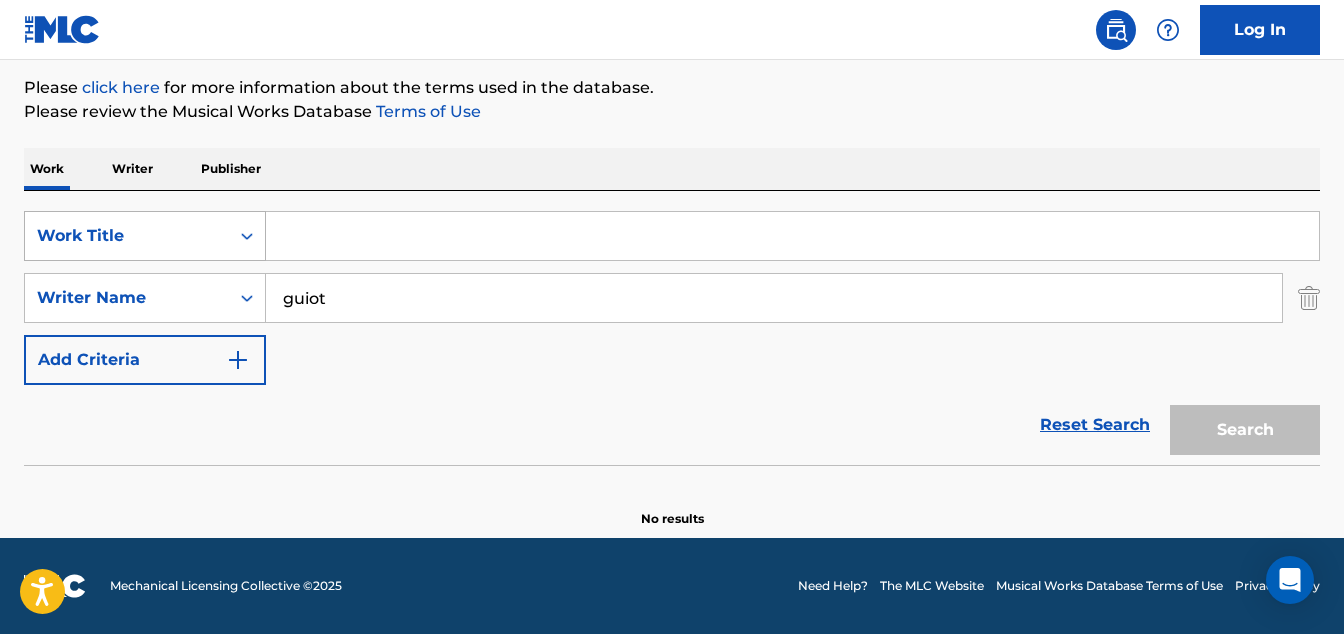 click on "Work Title" at bounding box center (127, 236) 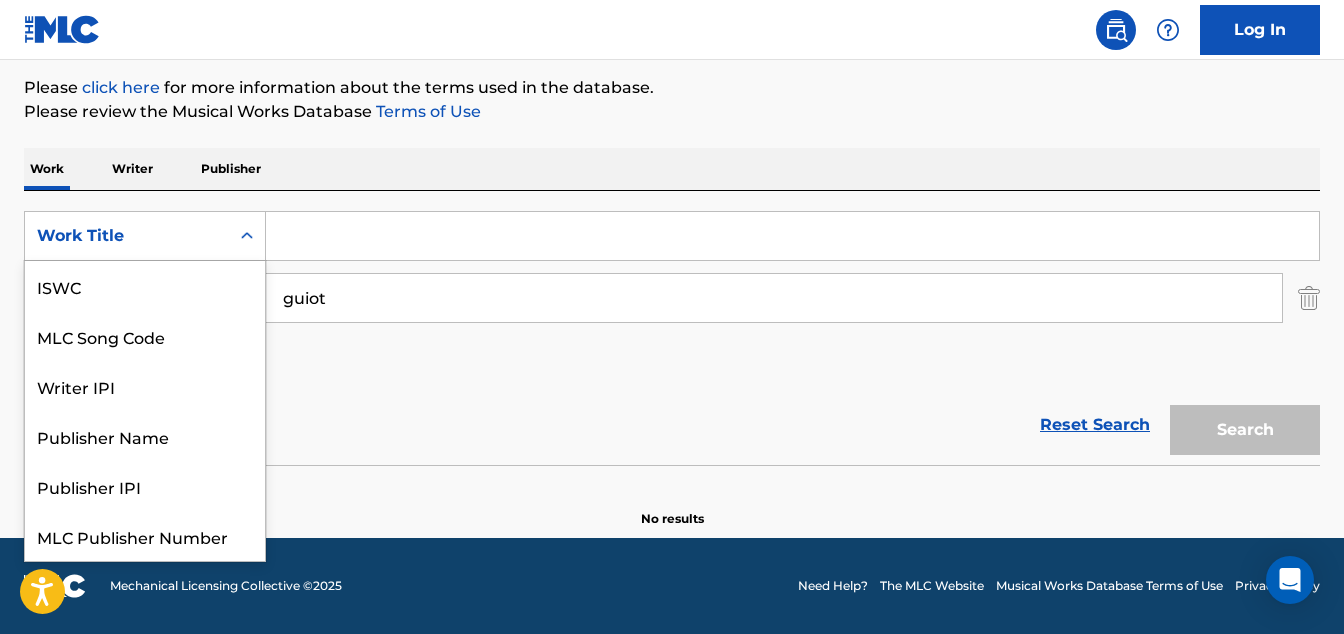 scroll, scrollTop: 50, scrollLeft: 0, axis: vertical 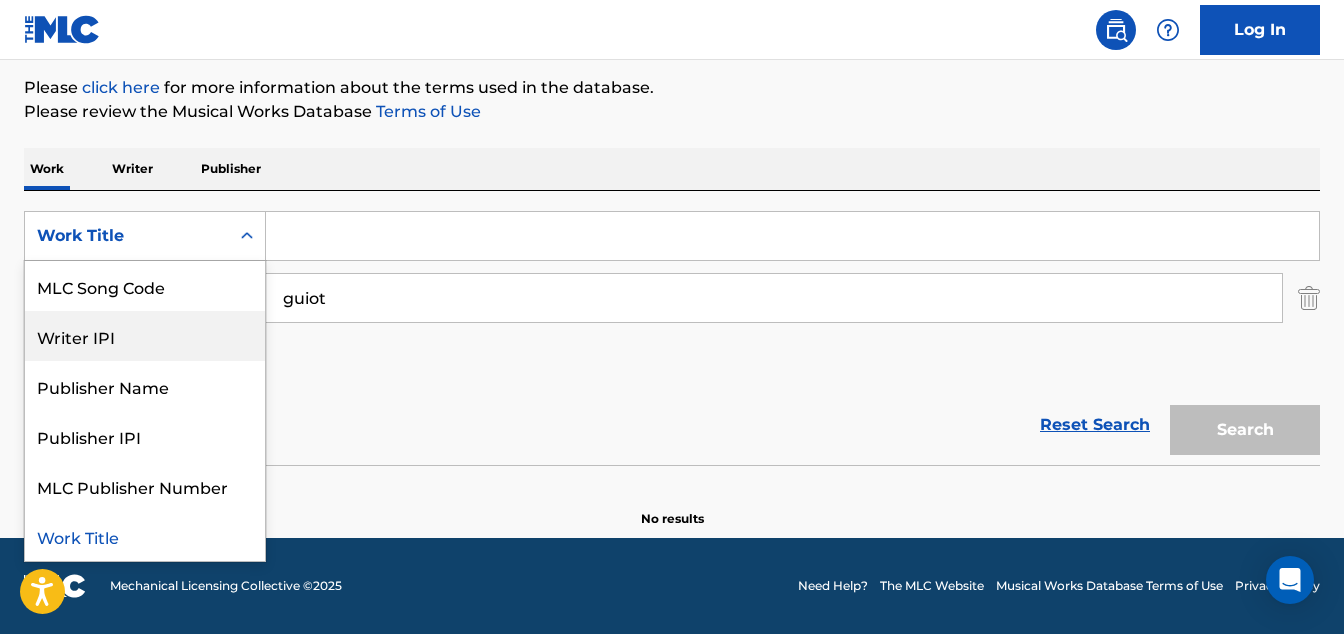 click on "Writer IPI" at bounding box center [145, 336] 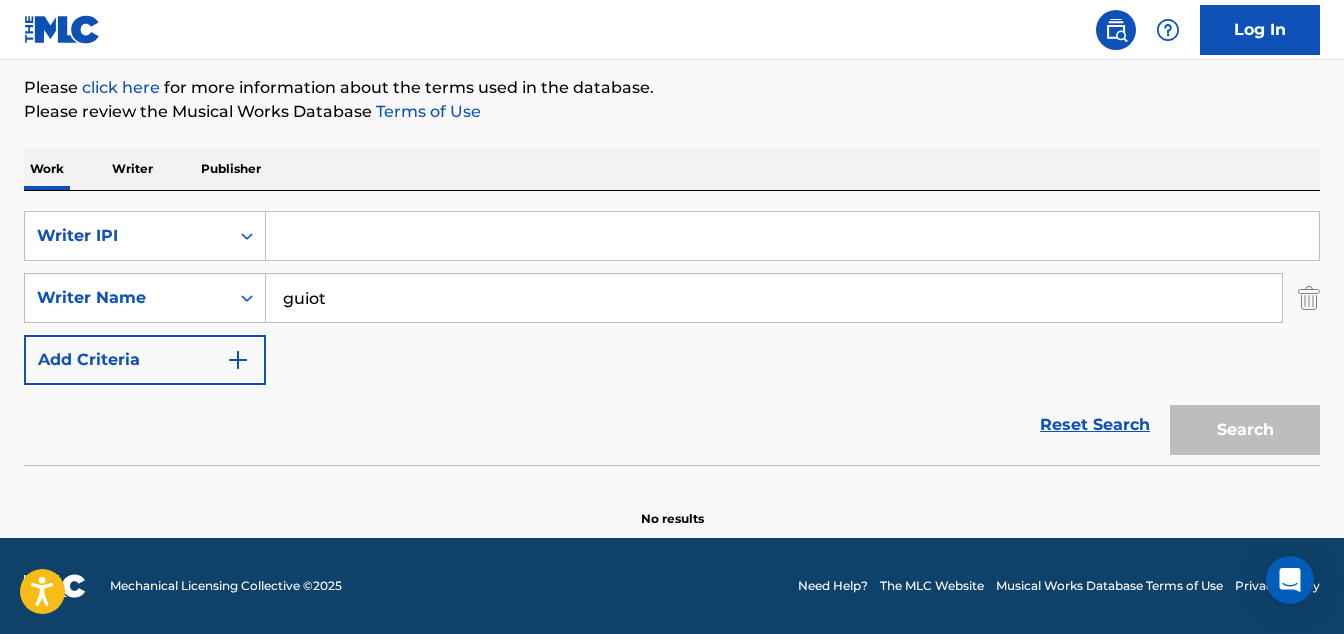 click on "Add Criteria" at bounding box center [145, 360] 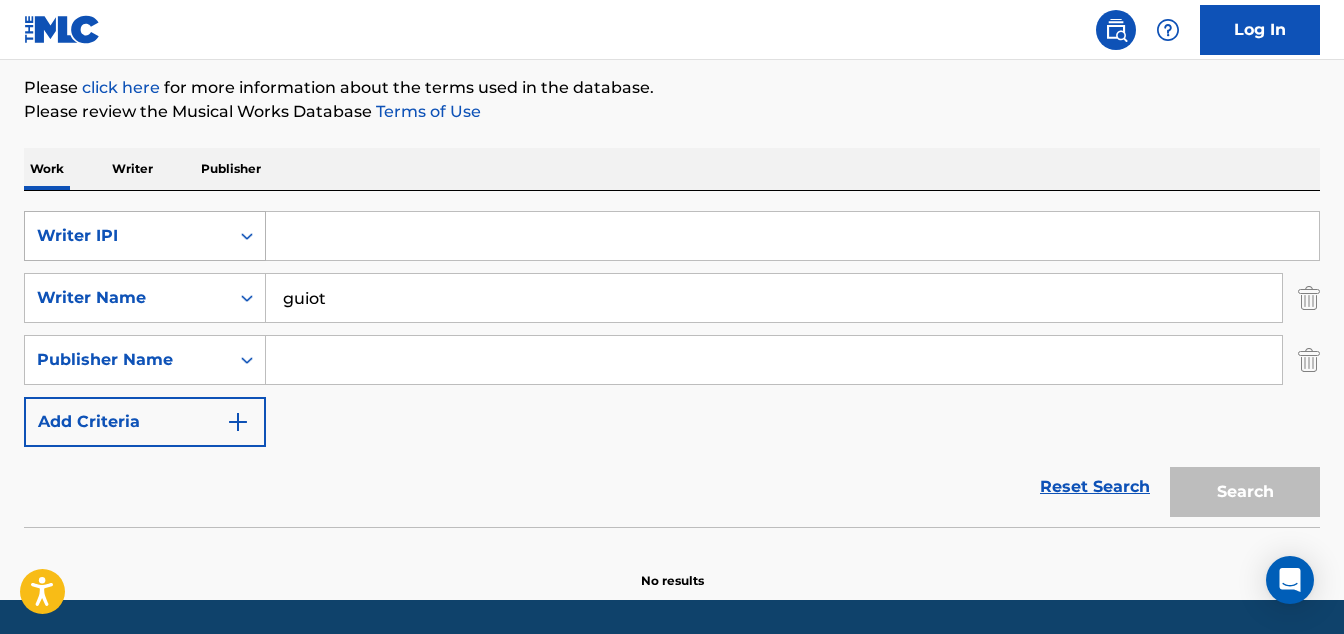 click on "Writer IPI" at bounding box center [127, 236] 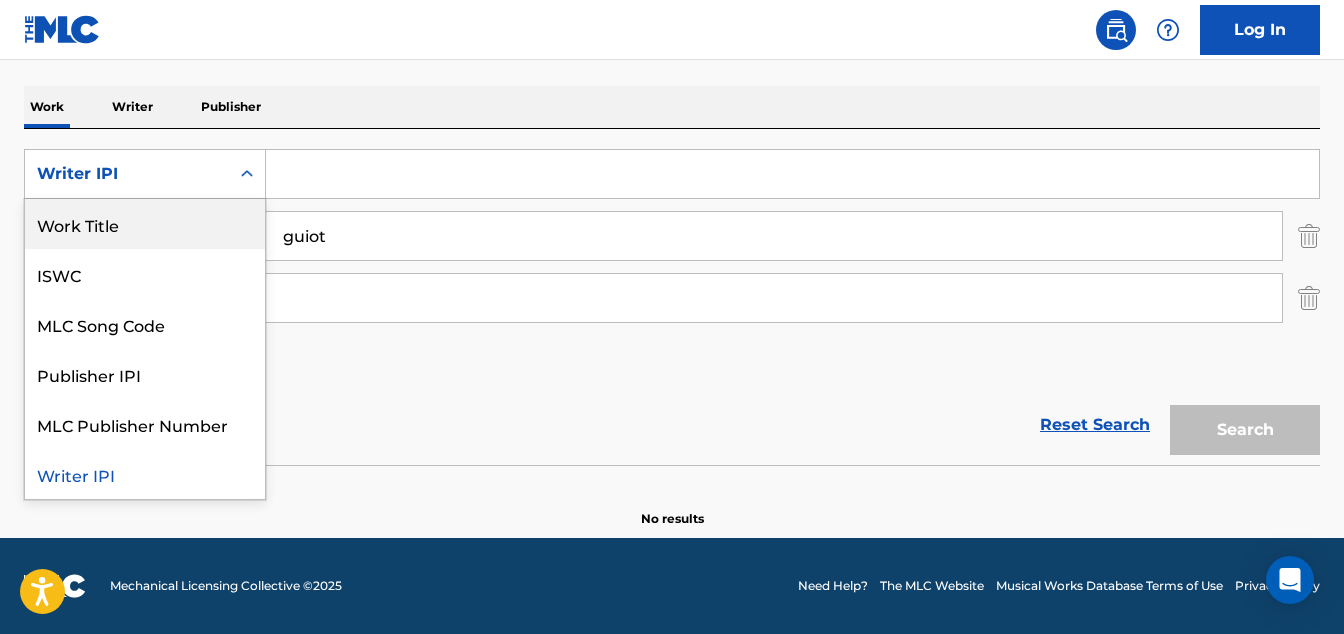 scroll, scrollTop: 296, scrollLeft: 0, axis: vertical 